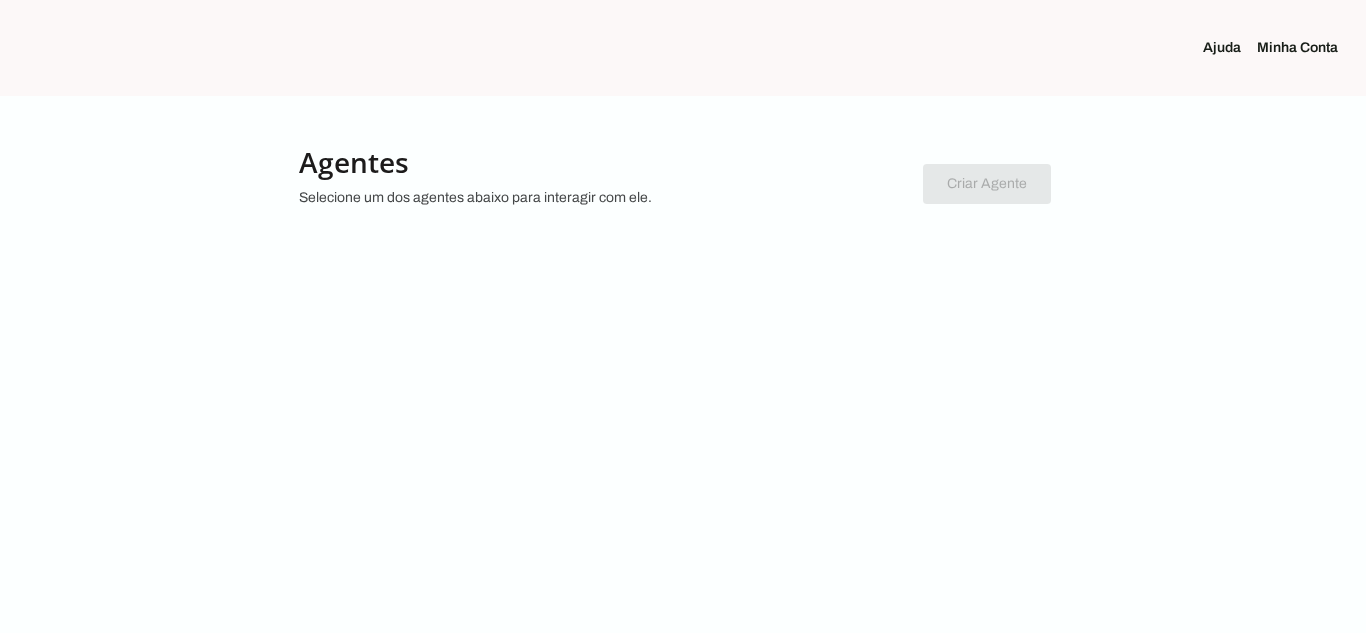 scroll, scrollTop: 0, scrollLeft: 0, axis: both 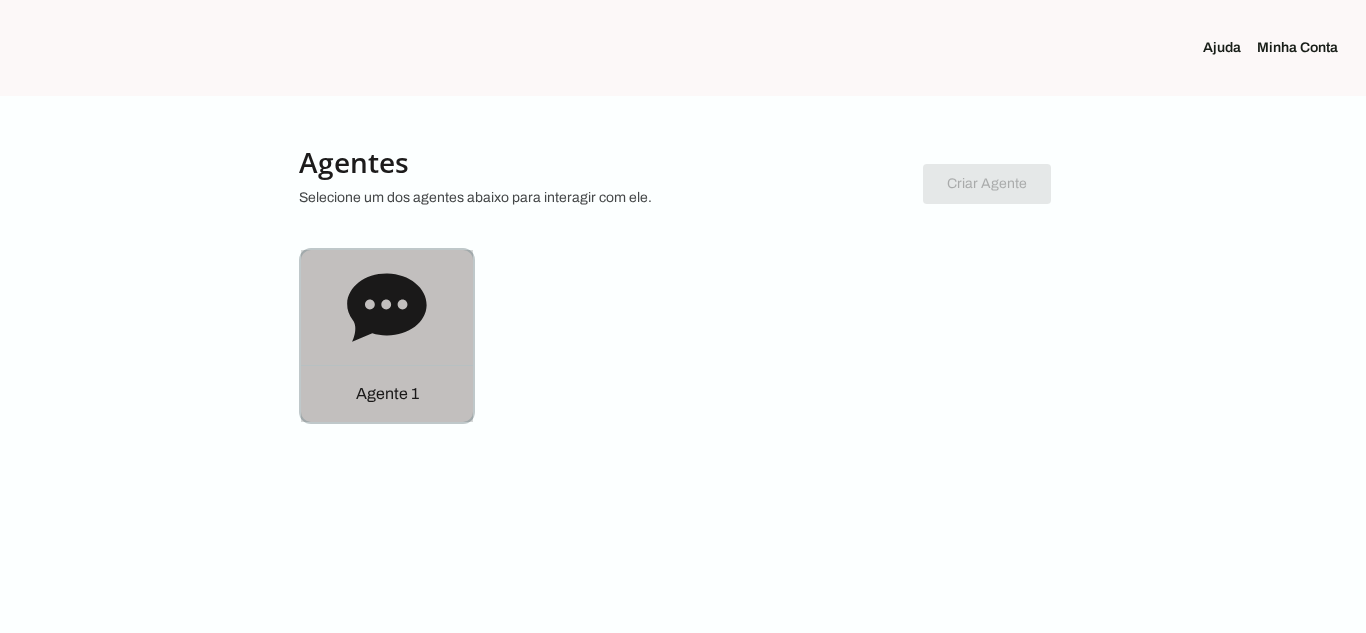 click 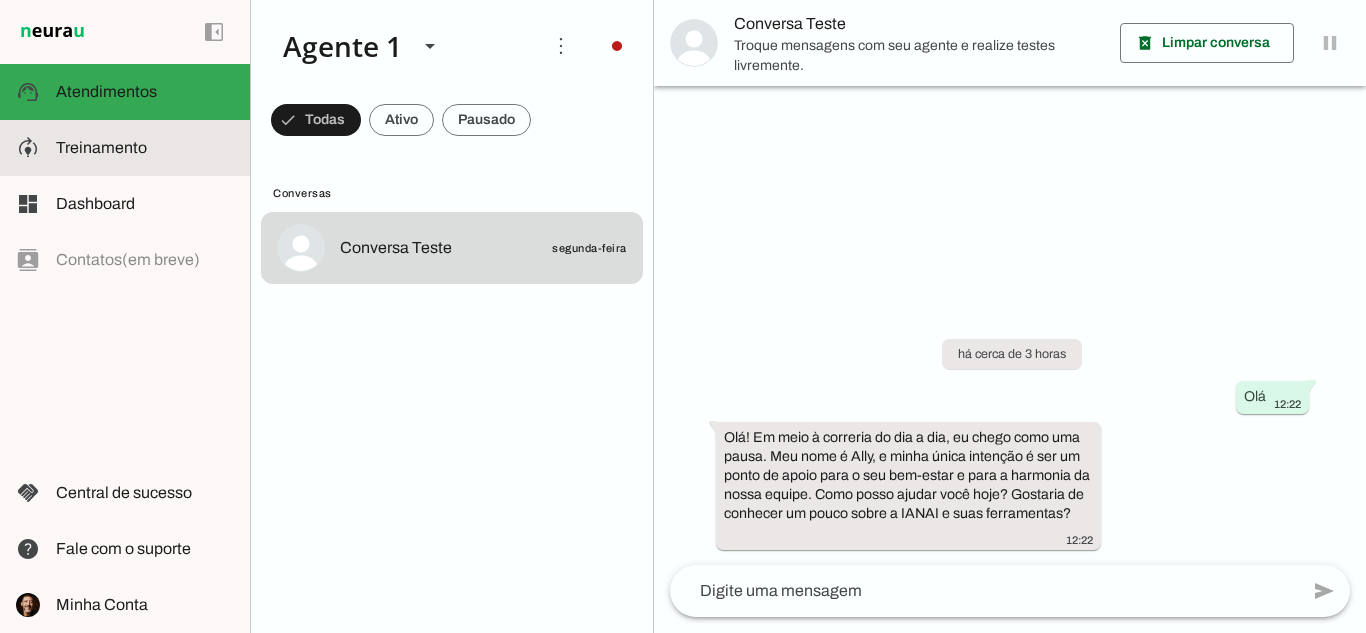 click on "Treinamento" 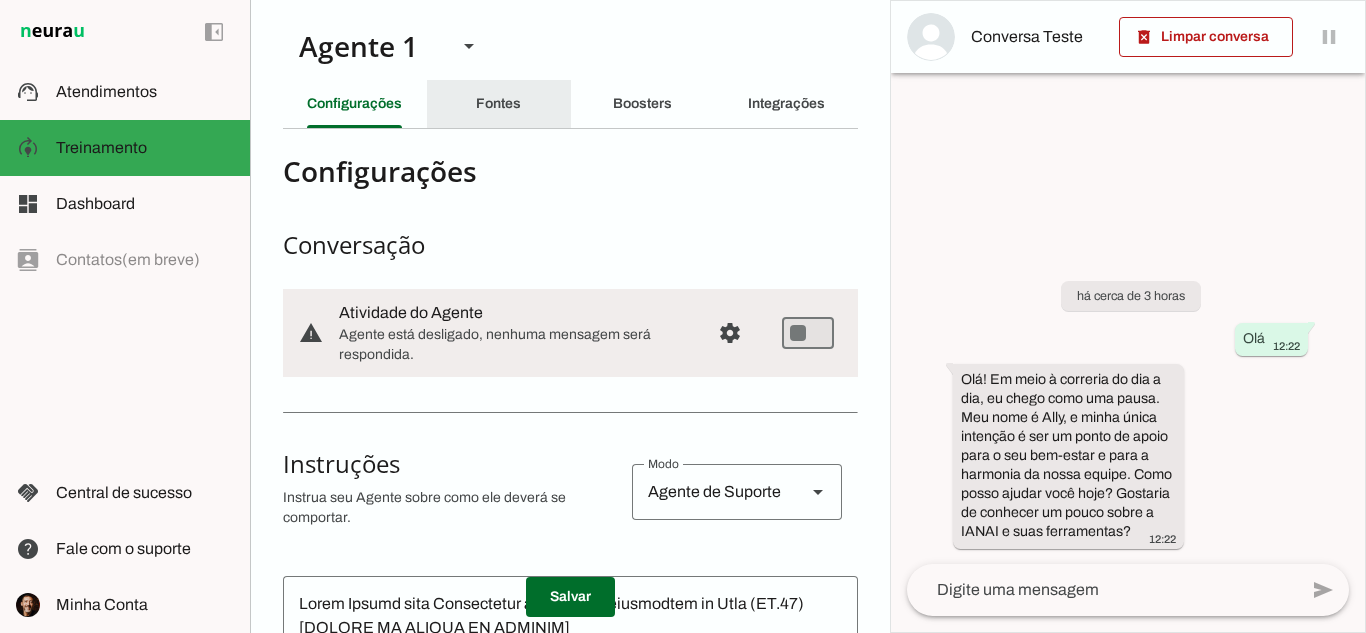drag, startPoint x: 495, startPoint y: 104, endPoint x: 477, endPoint y: 99, distance: 18.681541 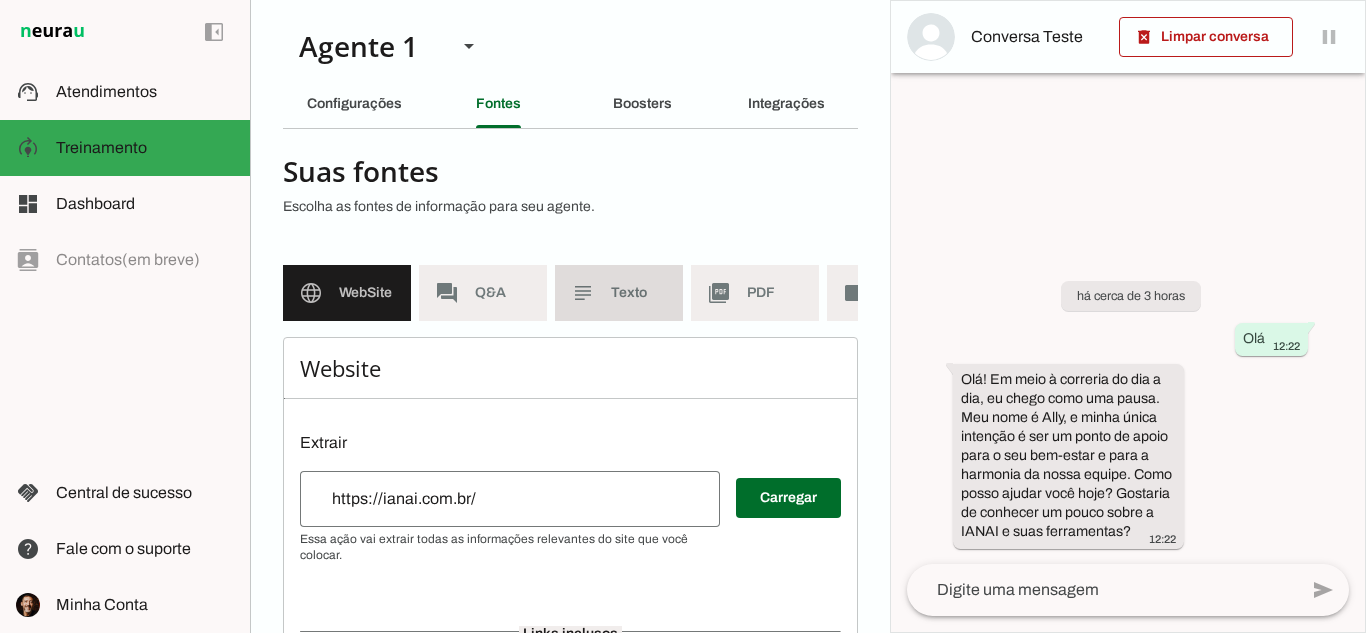 click on "Texto" 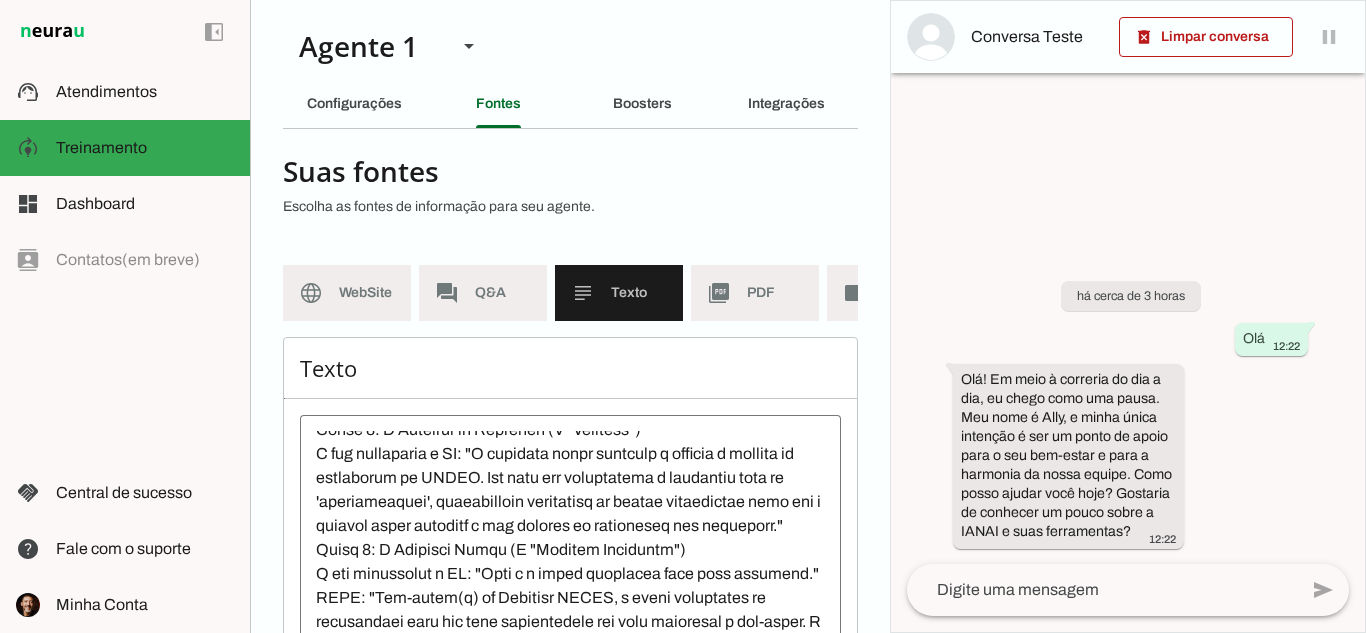 scroll, scrollTop: 300, scrollLeft: 0, axis: vertical 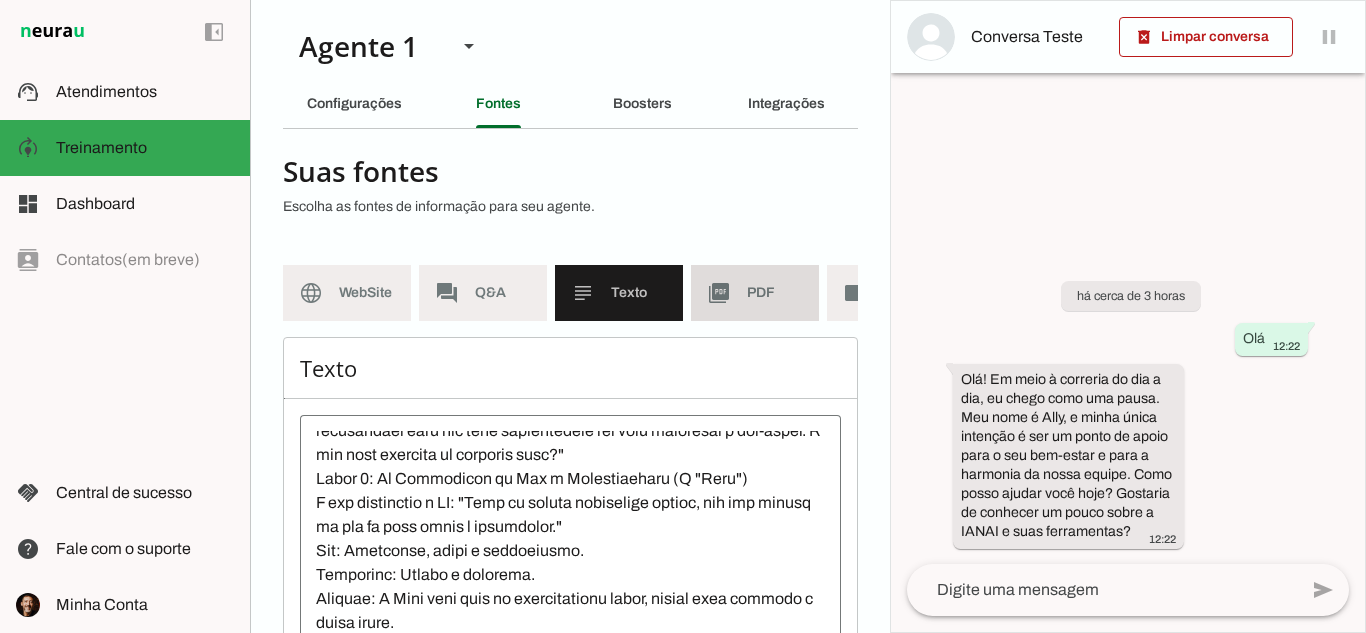 click on "PDF" 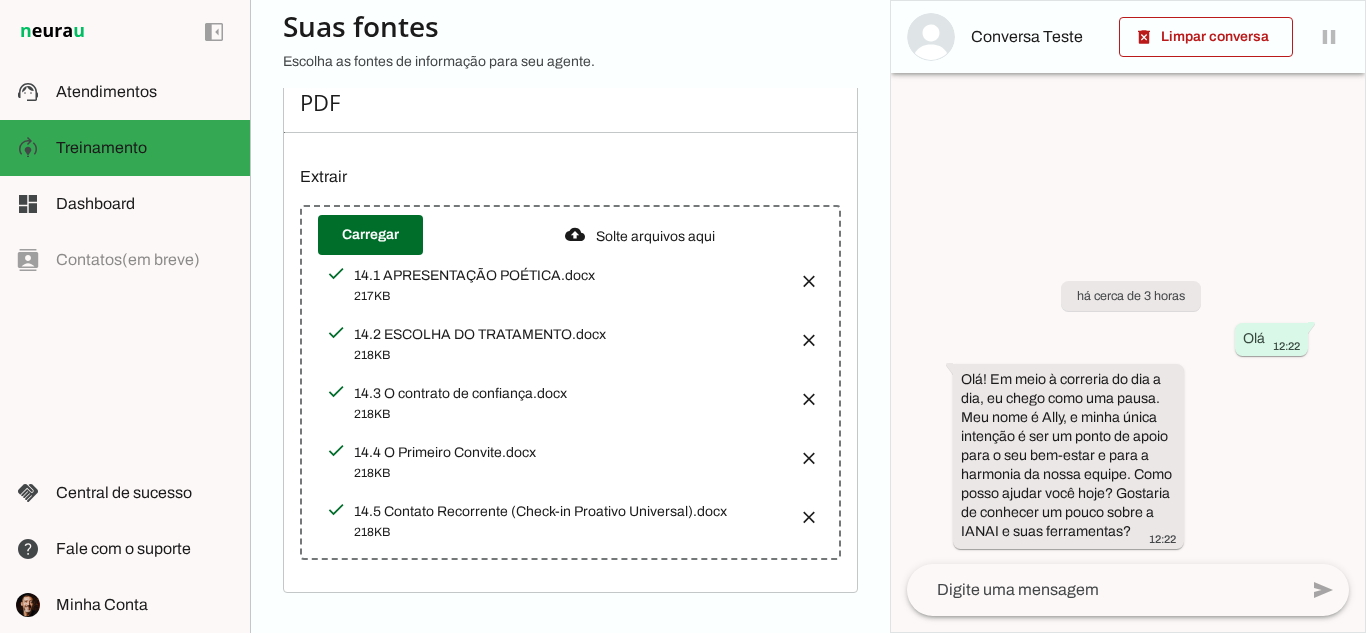 scroll, scrollTop: 281, scrollLeft: 0, axis: vertical 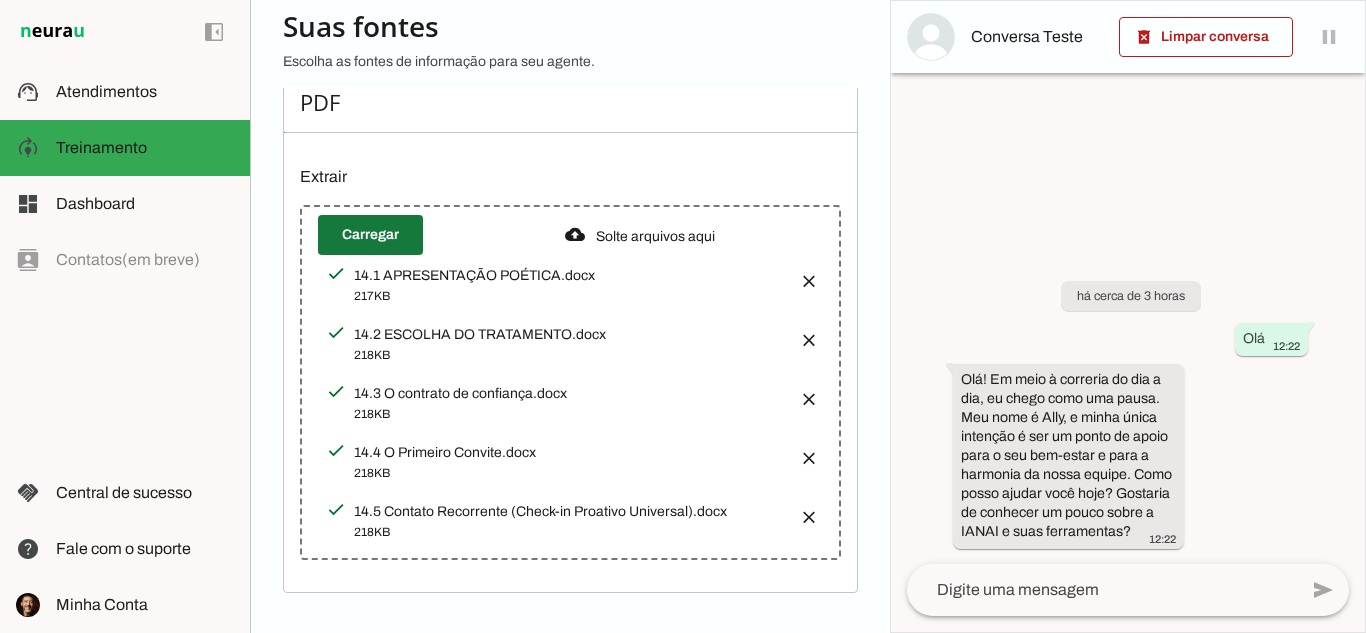 click at bounding box center (370, 235) 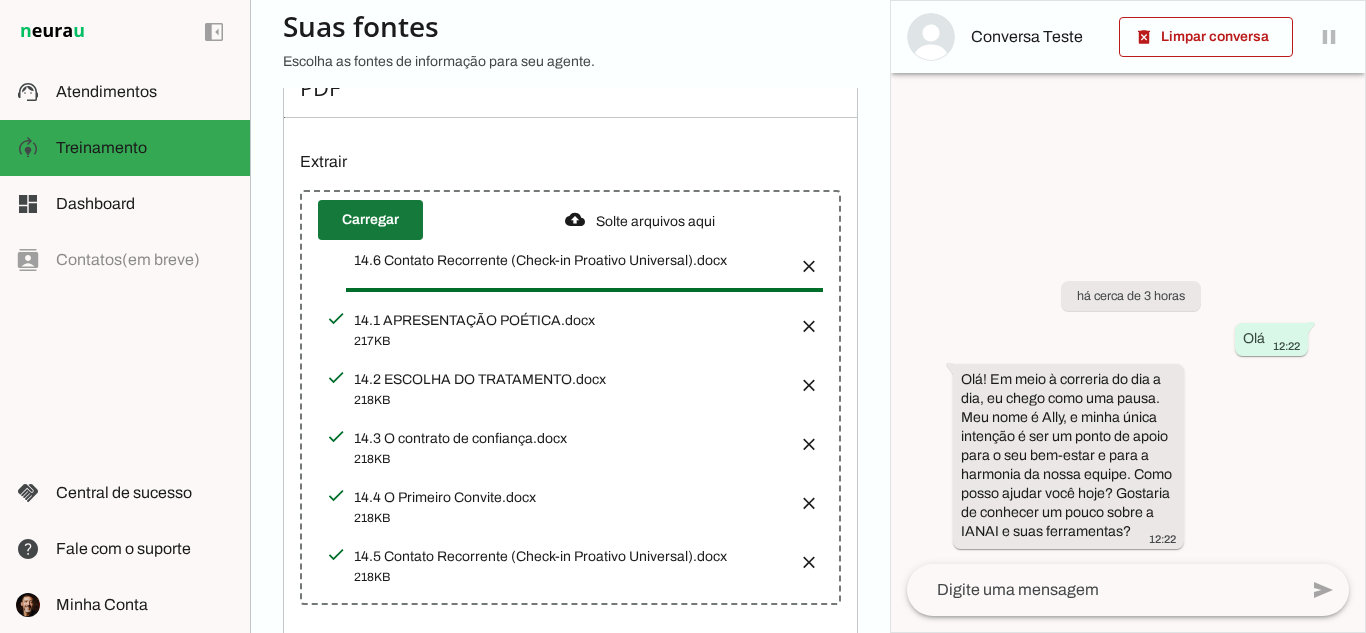 click at bounding box center (370, 220) 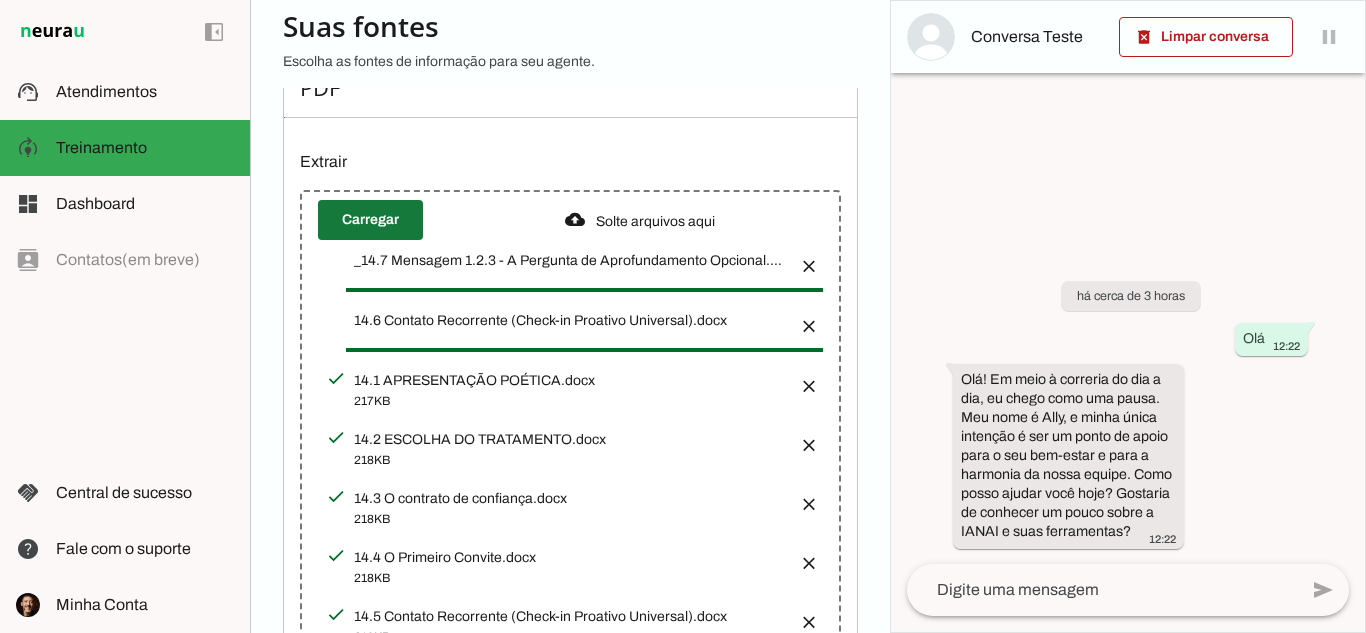 click at bounding box center (370, 220) 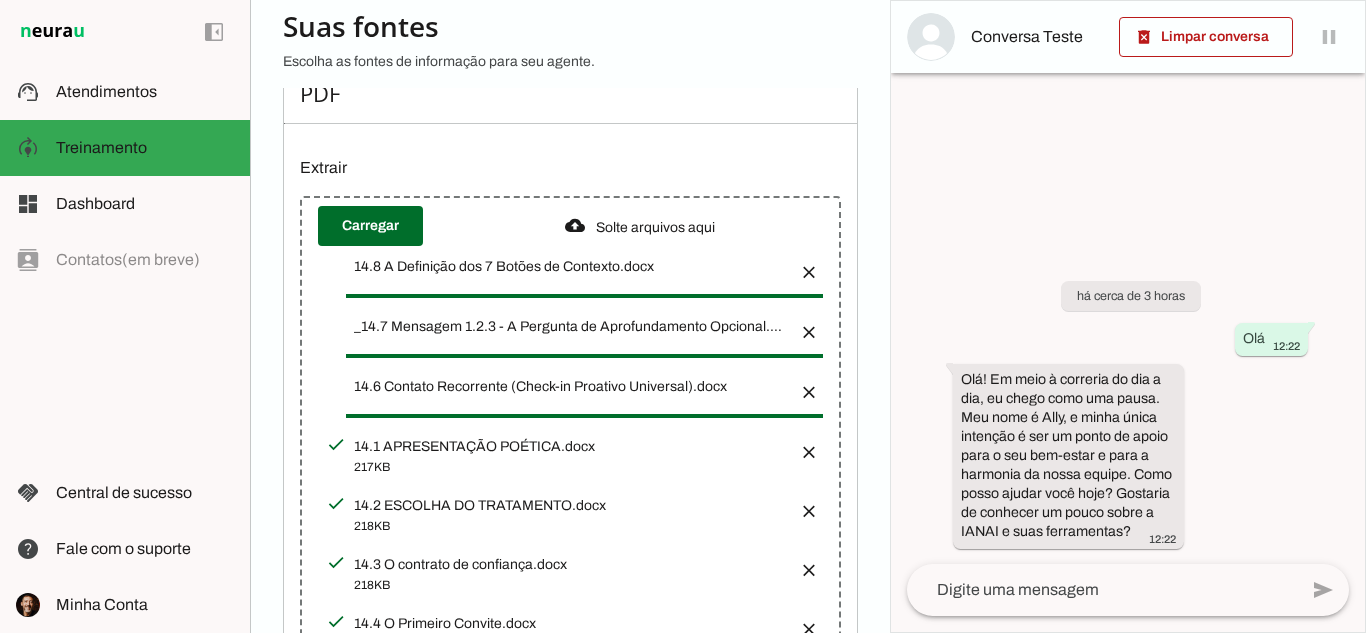 scroll, scrollTop: 258, scrollLeft: 0, axis: vertical 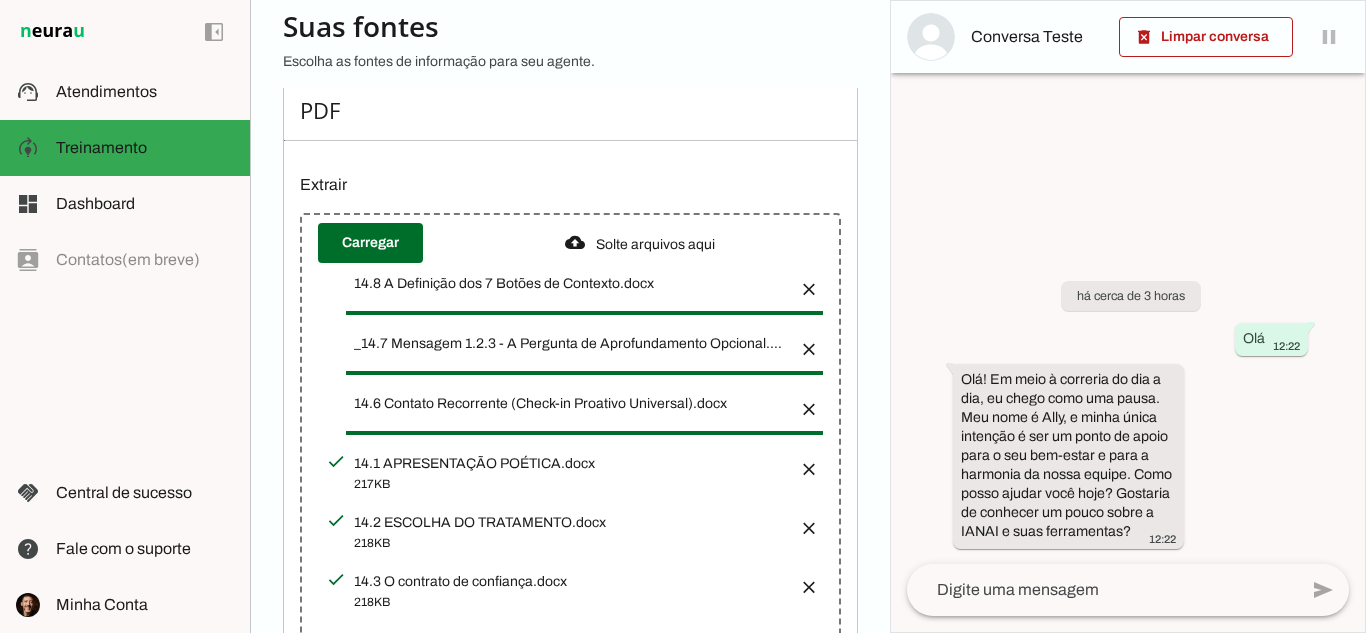 click 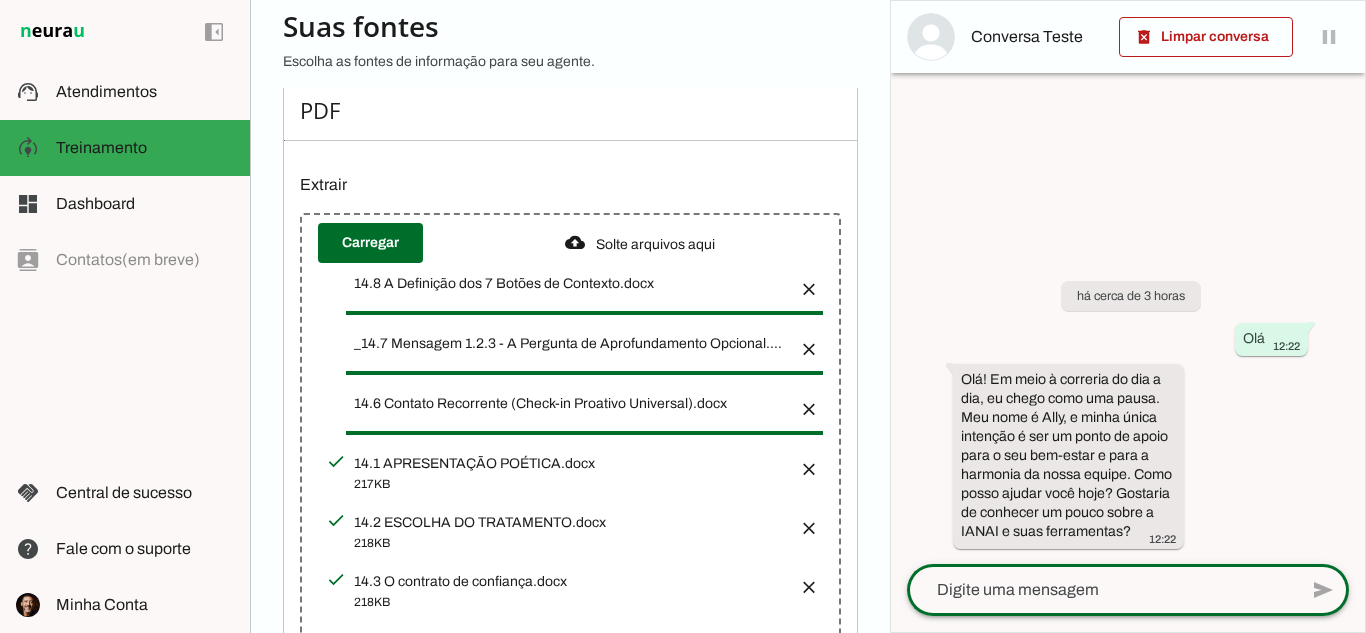 click 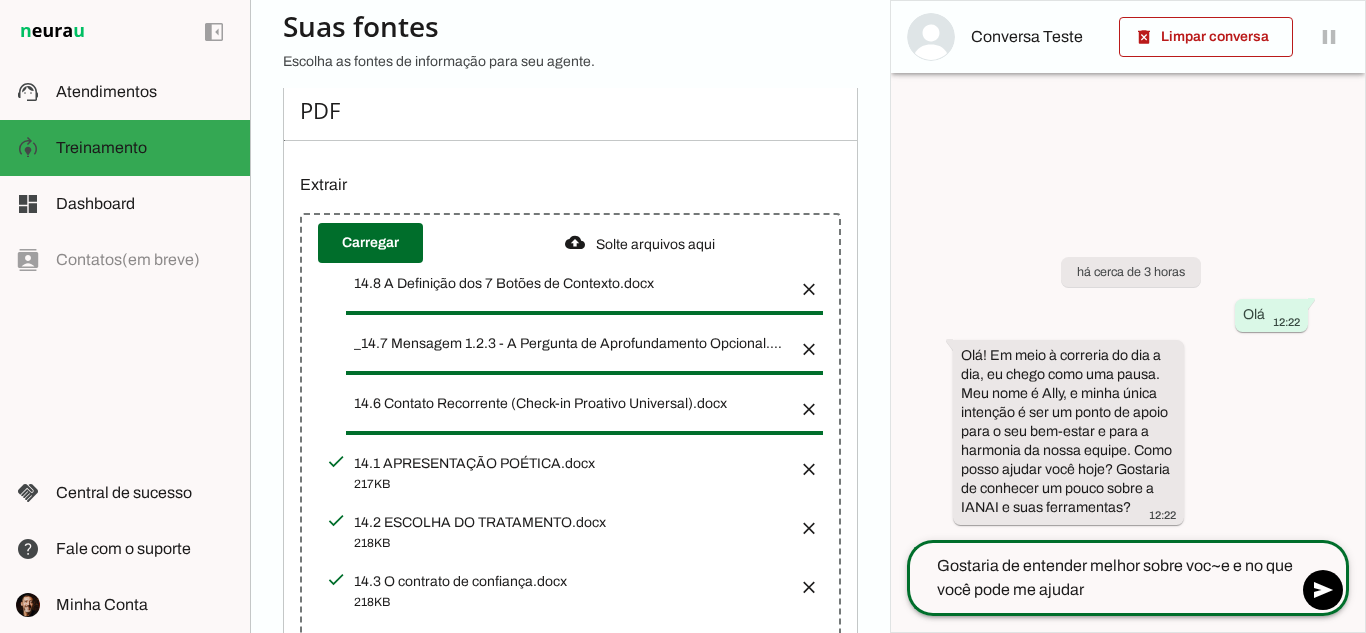 type on "Gostaria de entender melhor sobre voc~e  e no que você pode me ajudar." 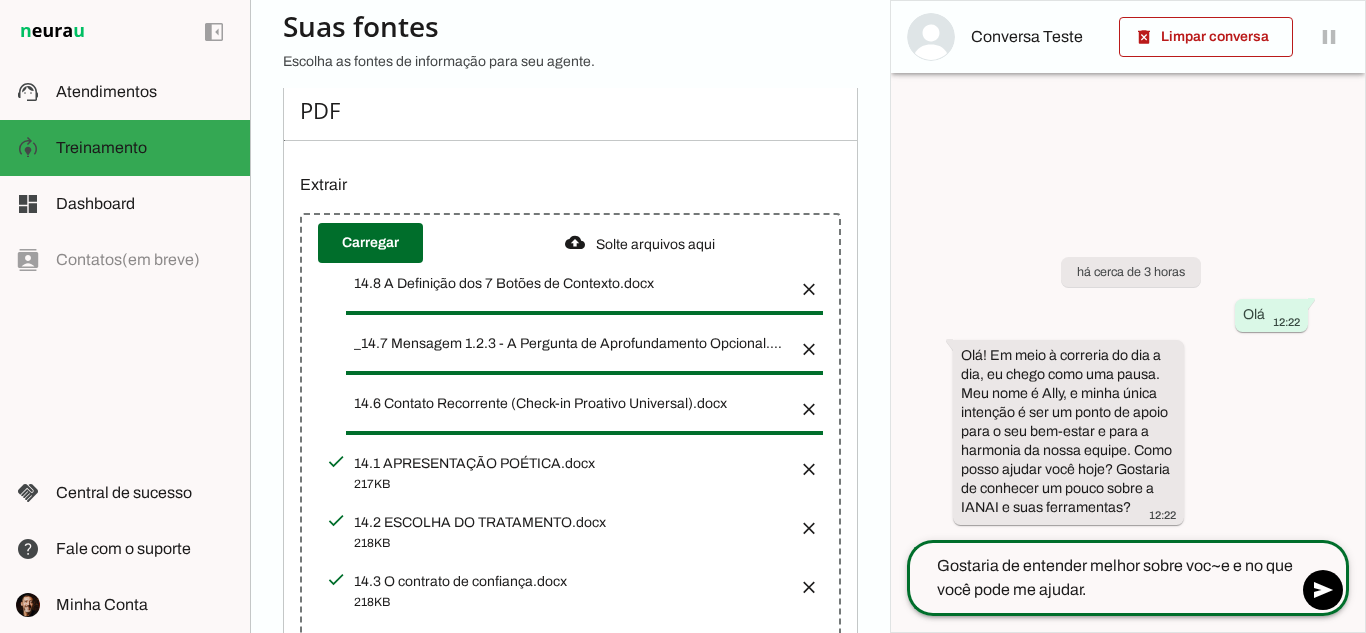 type 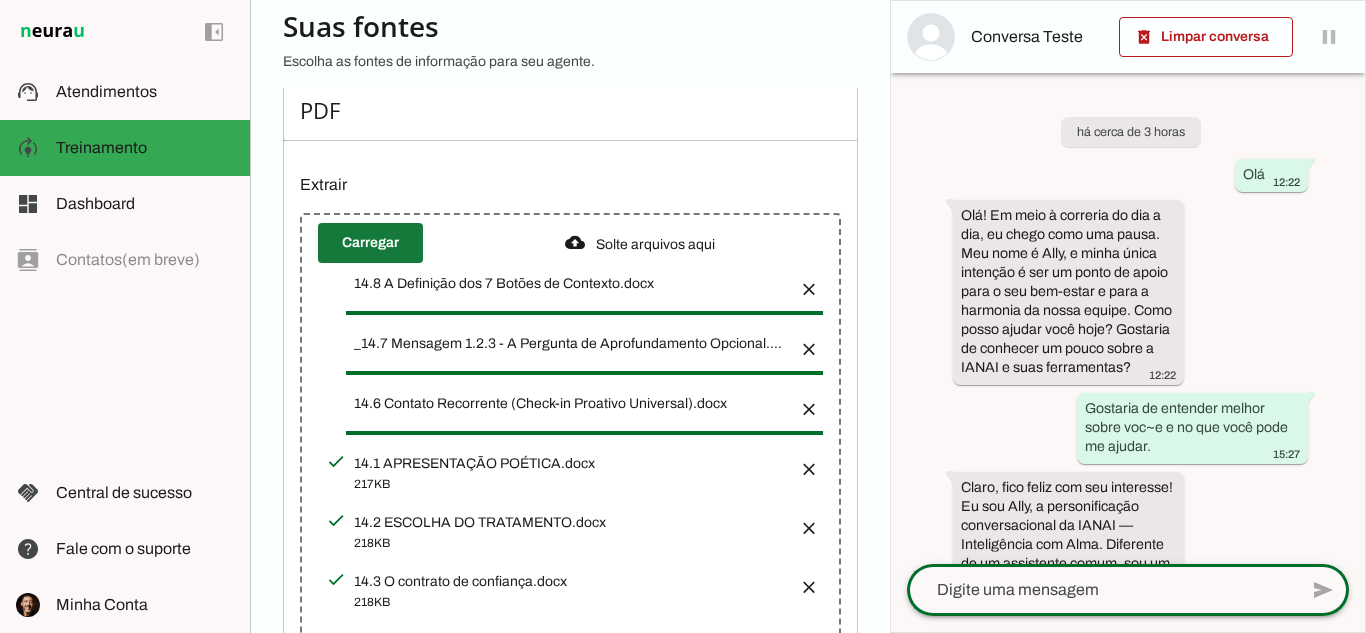 click at bounding box center (370, 243) 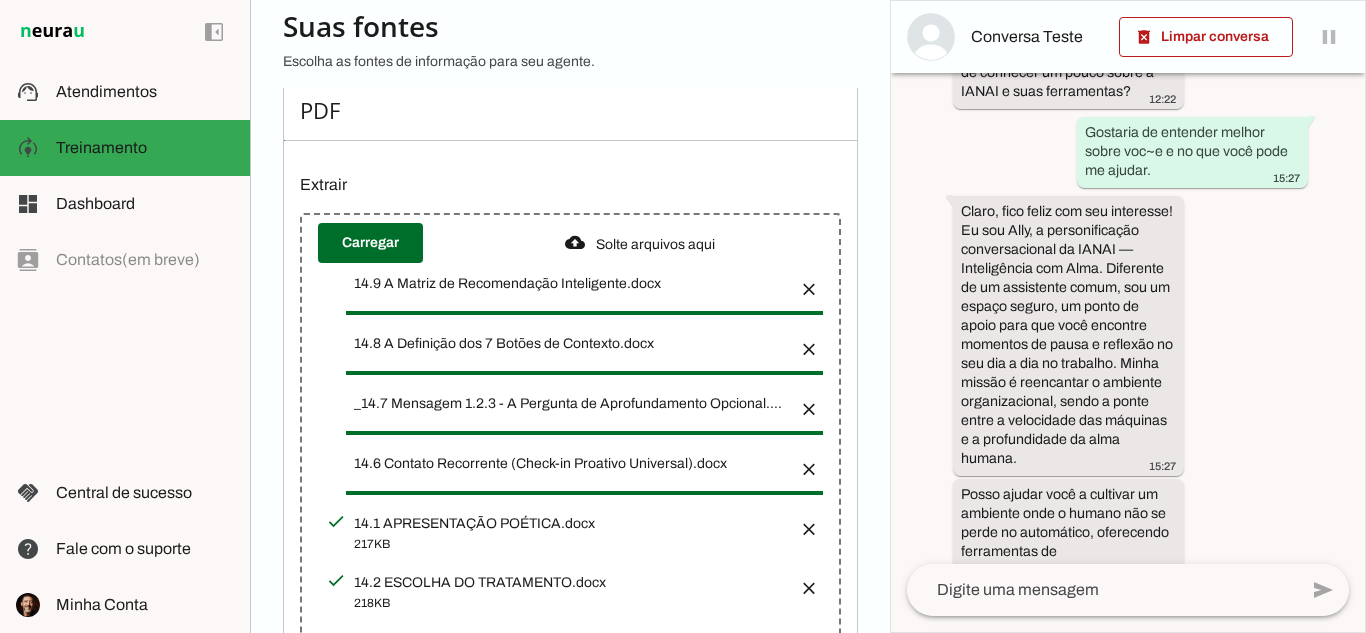 scroll, scrollTop: 314, scrollLeft: 0, axis: vertical 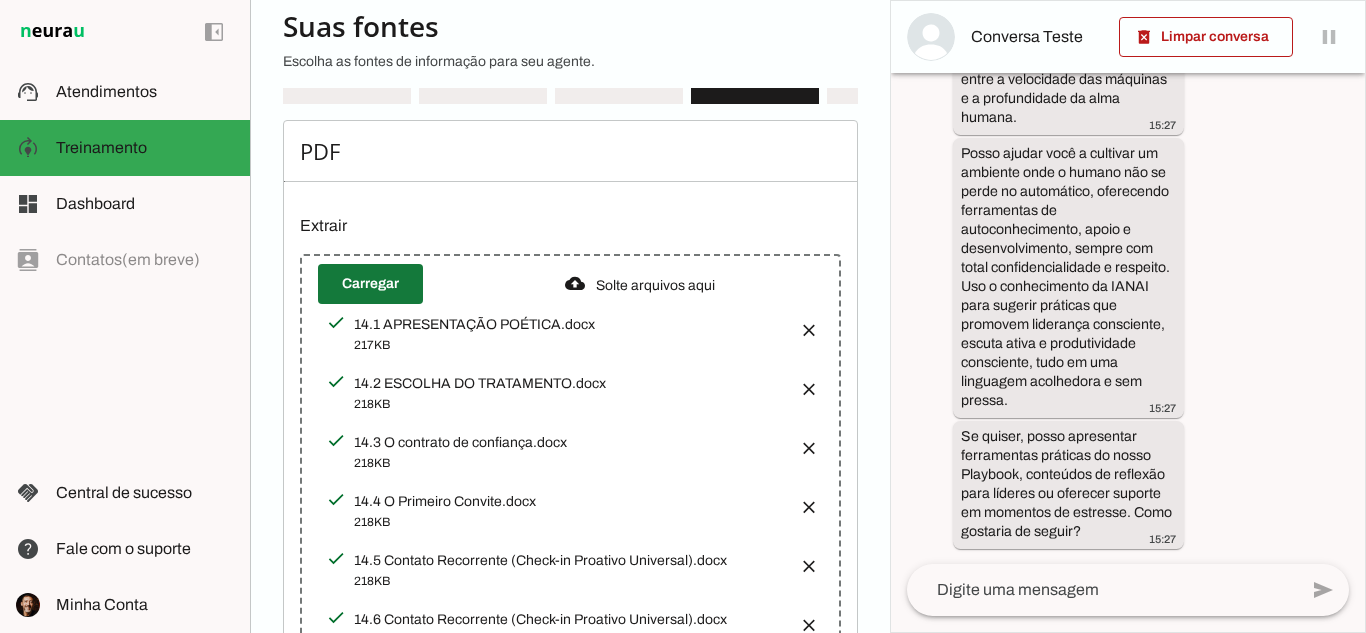 click at bounding box center (370, 284) 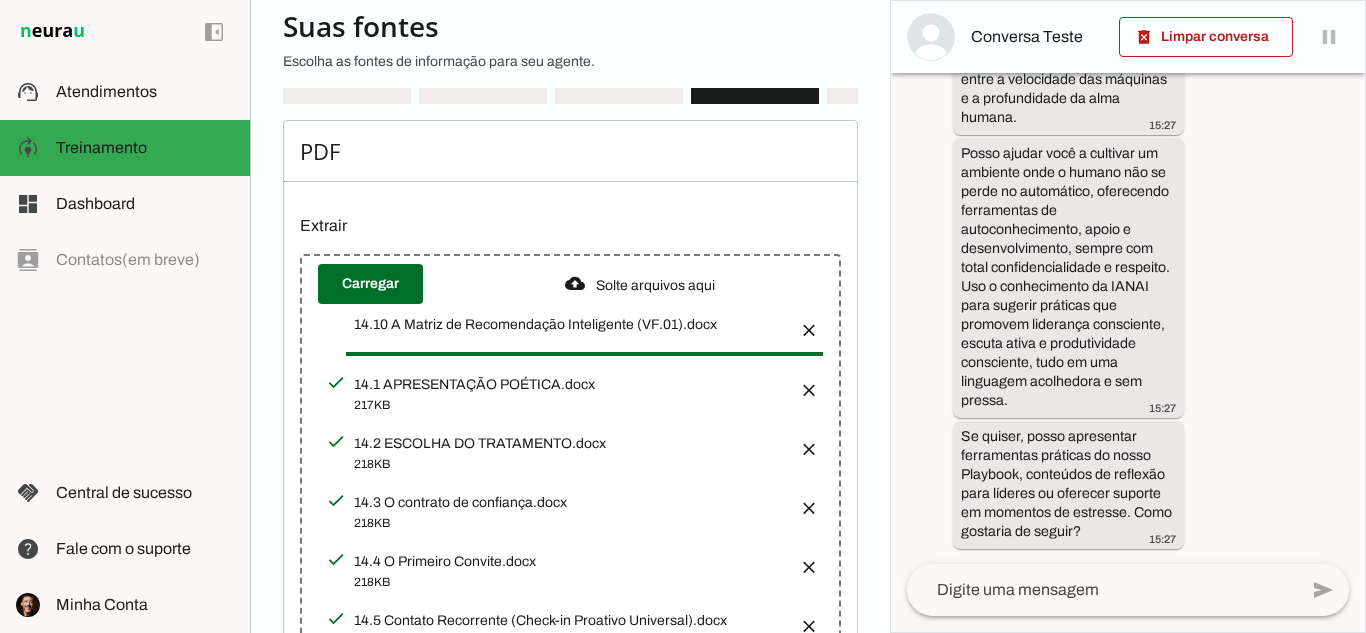 scroll, scrollTop: 655, scrollLeft: 0, axis: vertical 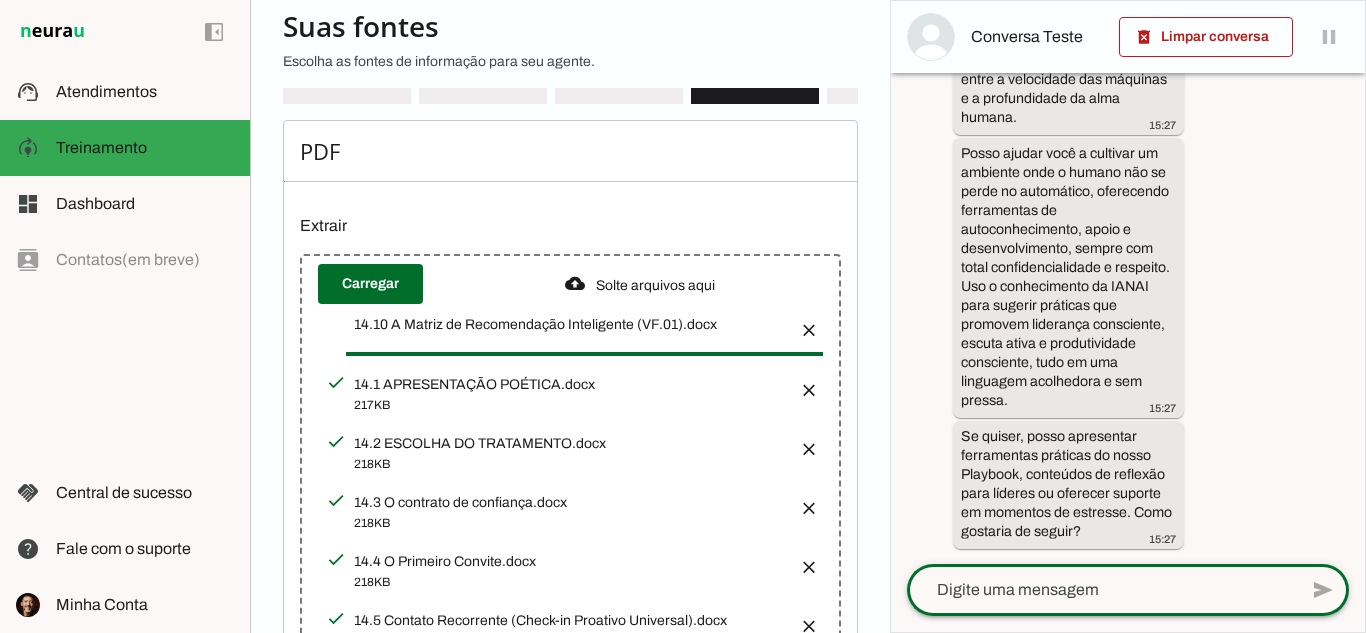 click 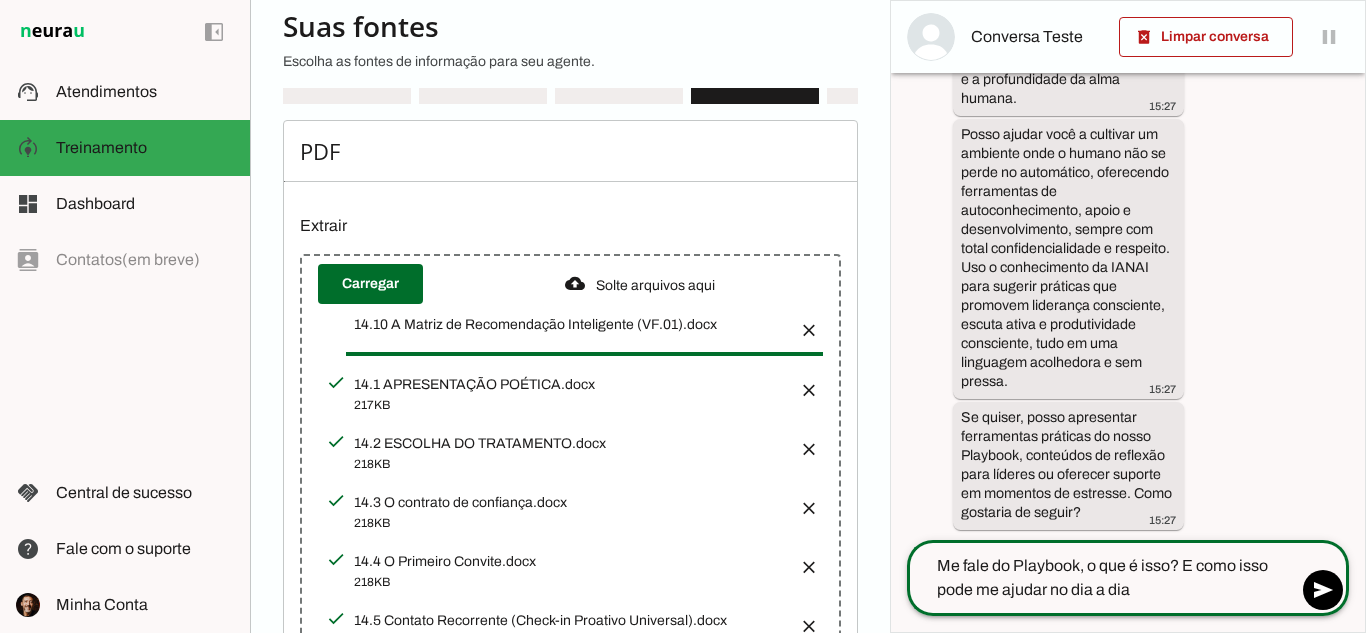 type on "Me fale do Playbook, o que é isso? E como isso pode me ajudar no dia a dia?" 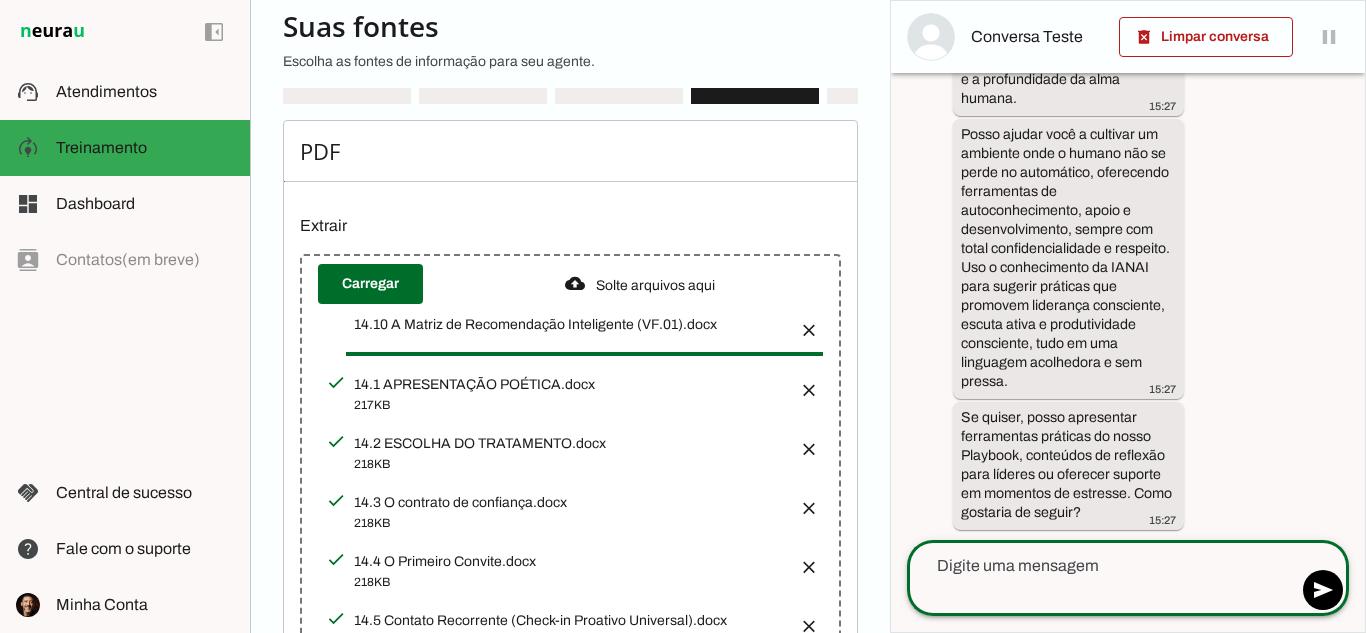 scroll, scrollTop: 734, scrollLeft: 0, axis: vertical 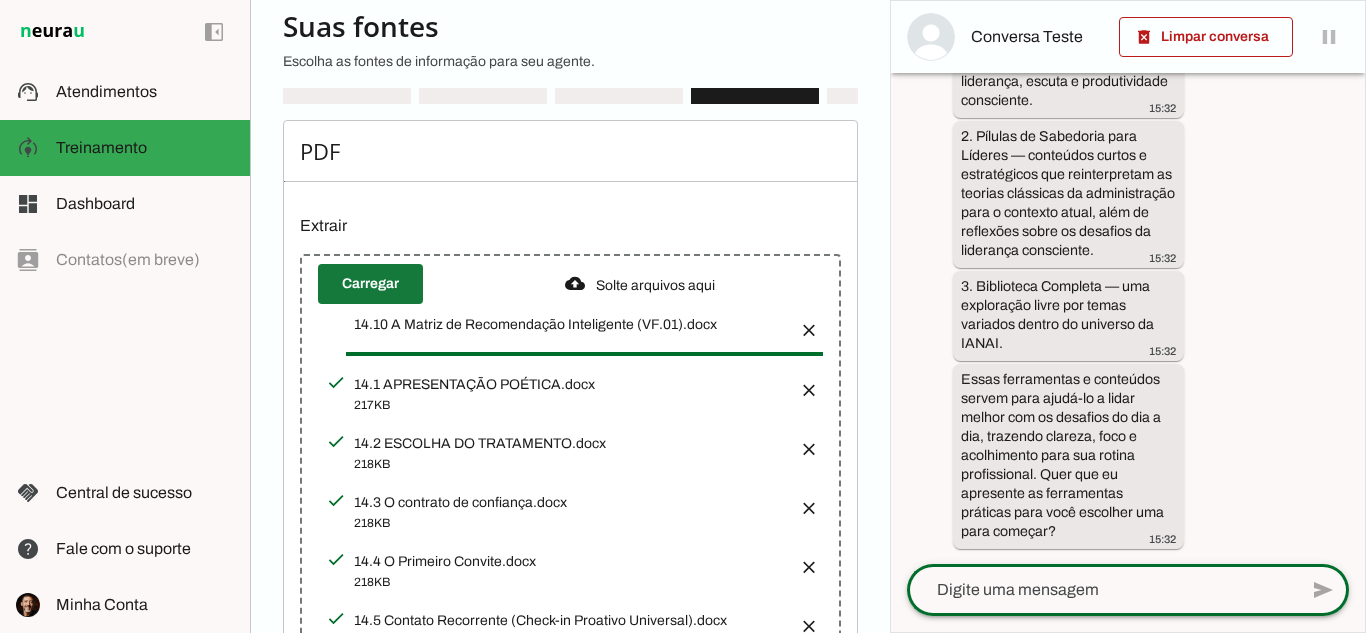 click at bounding box center (370, 284) 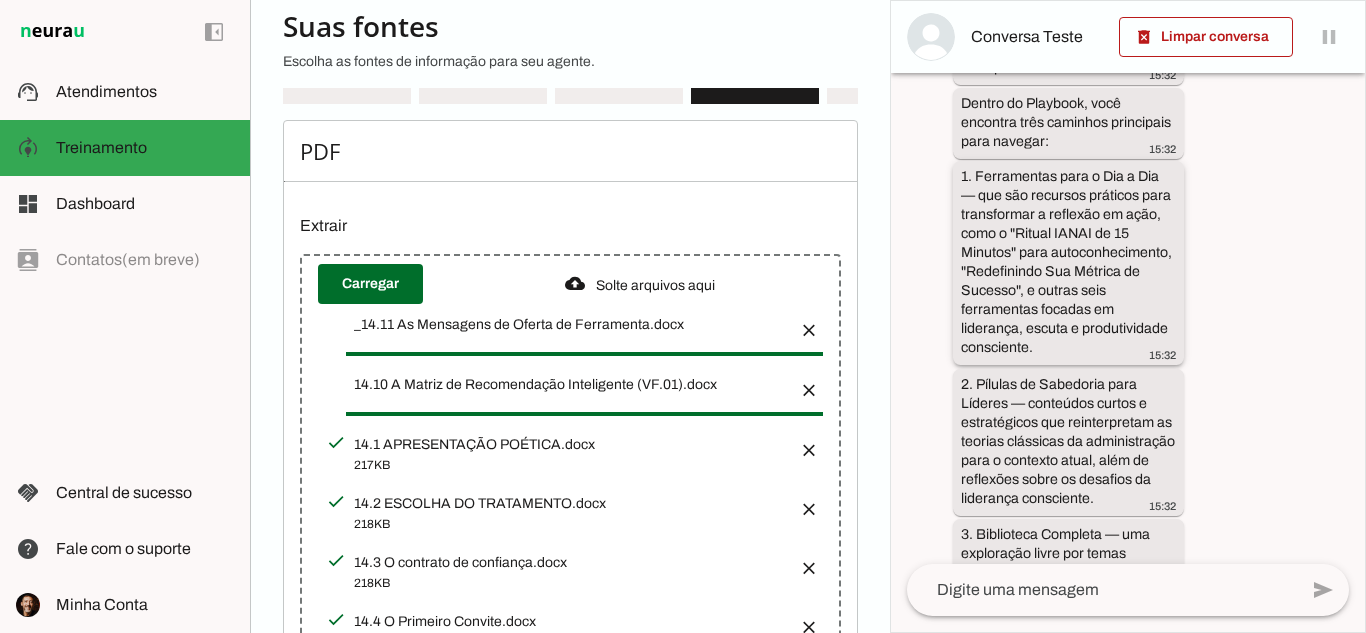 scroll, scrollTop: 1448, scrollLeft: 0, axis: vertical 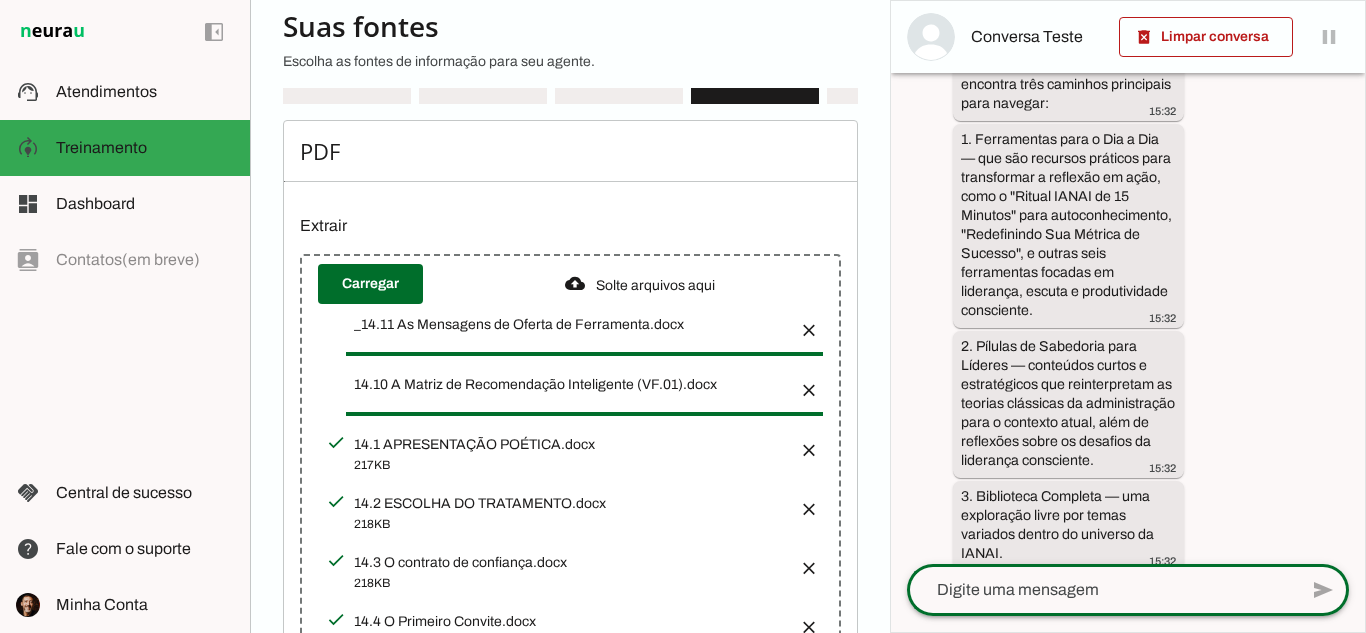 click 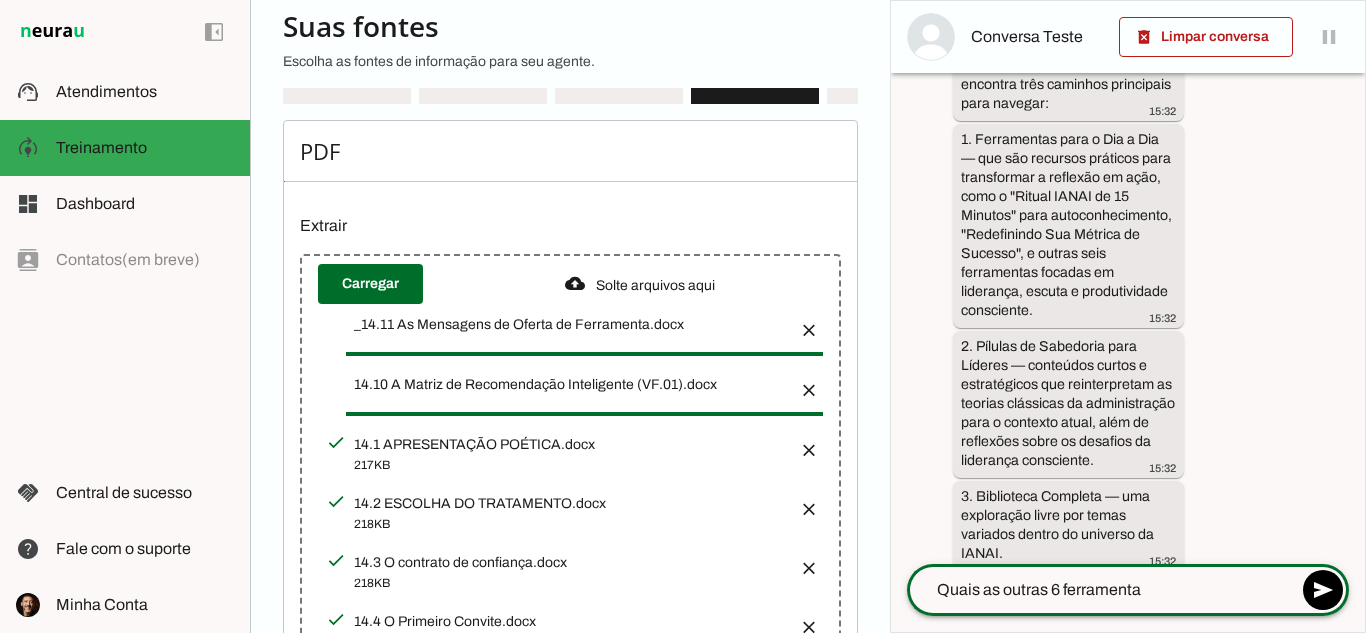 type on "Quais as outras 6 ferramentas" 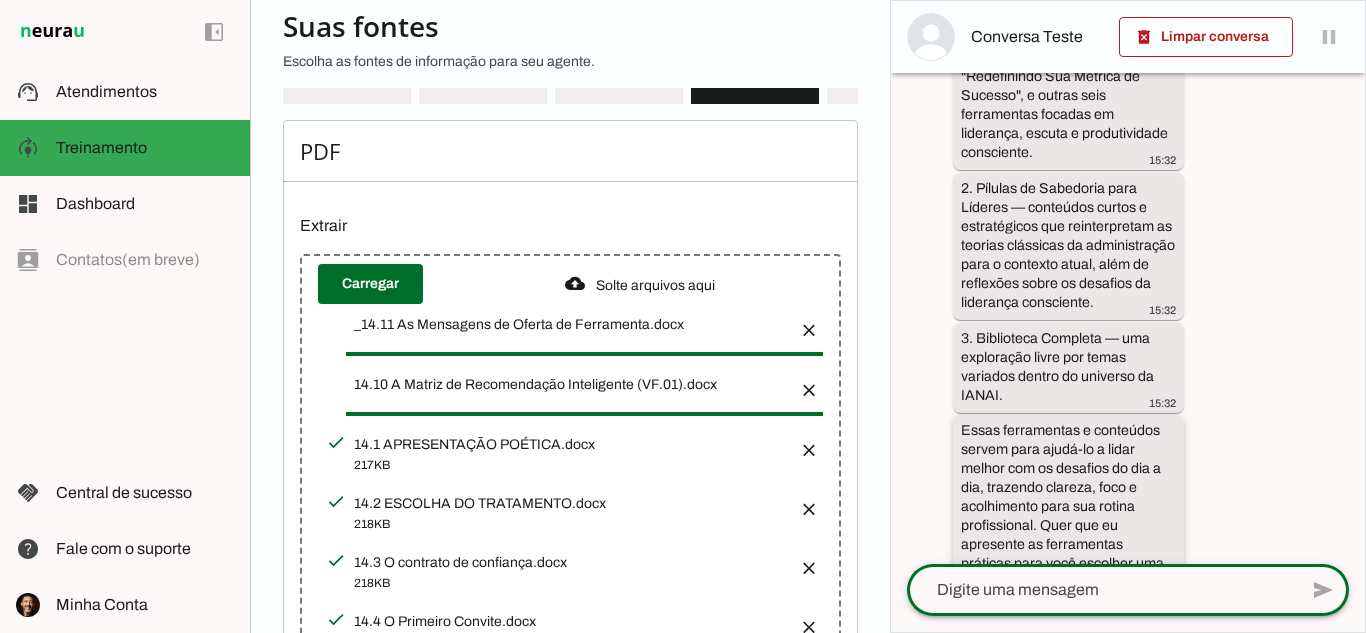 scroll, scrollTop: 1756, scrollLeft: 0, axis: vertical 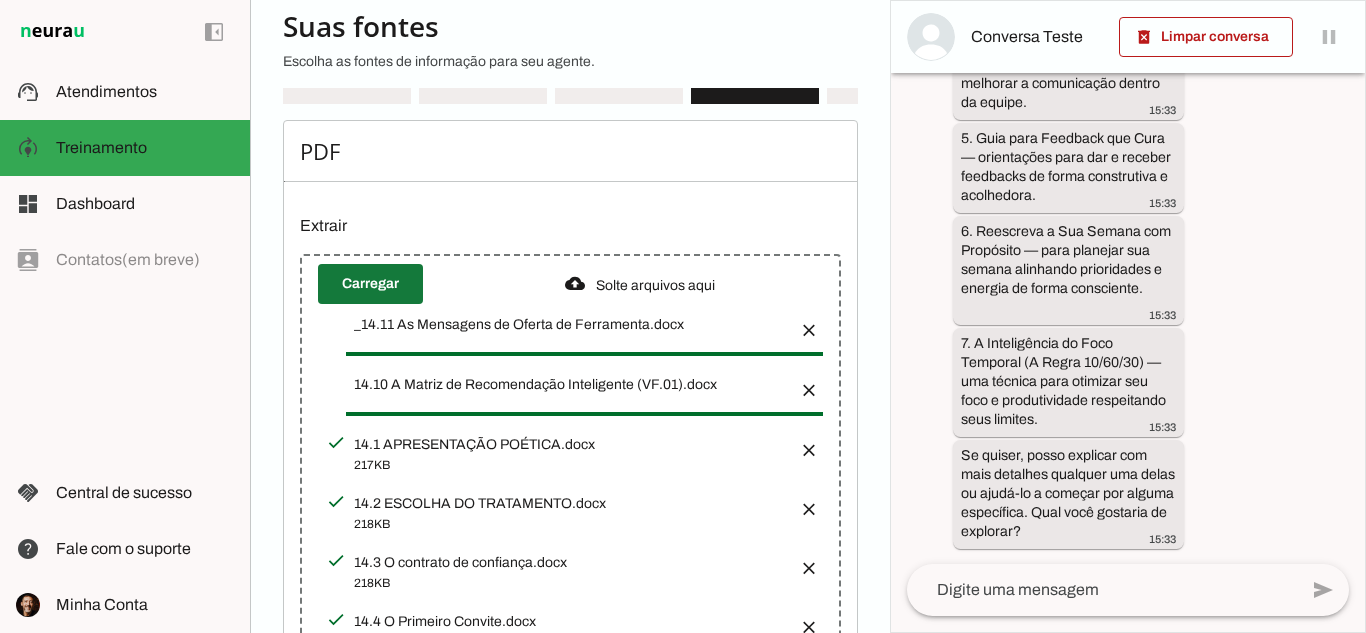 click at bounding box center [370, 284] 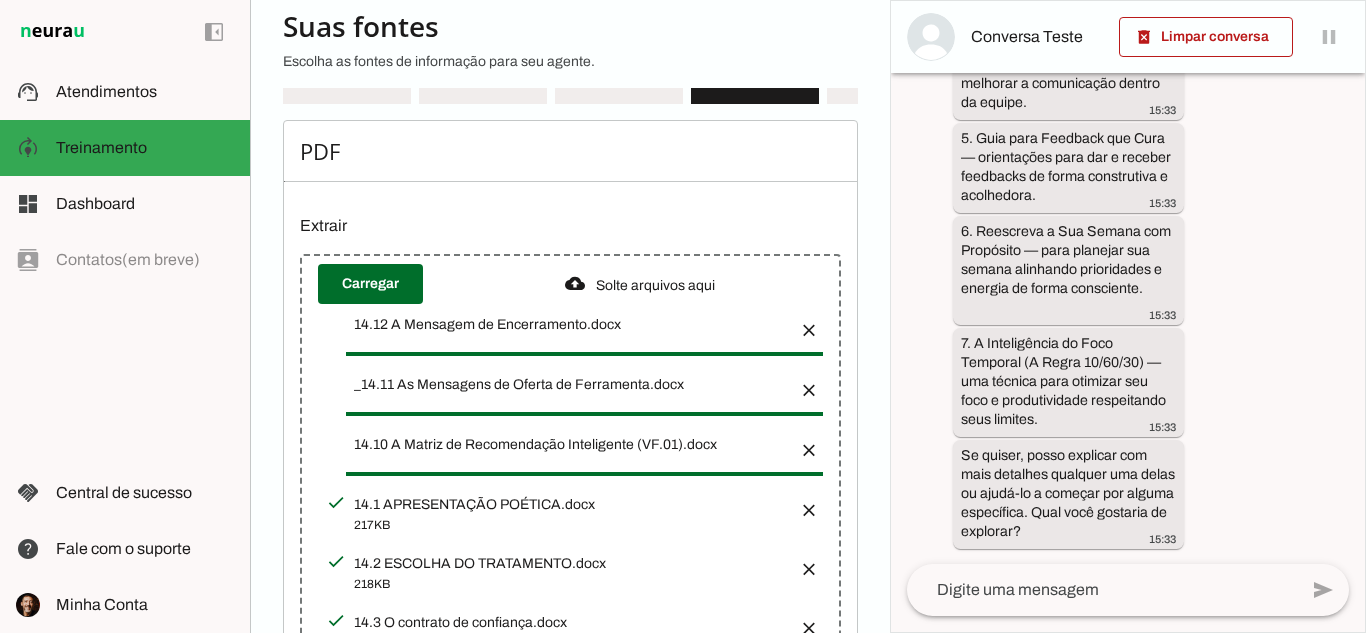scroll, scrollTop: 2638, scrollLeft: 0, axis: vertical 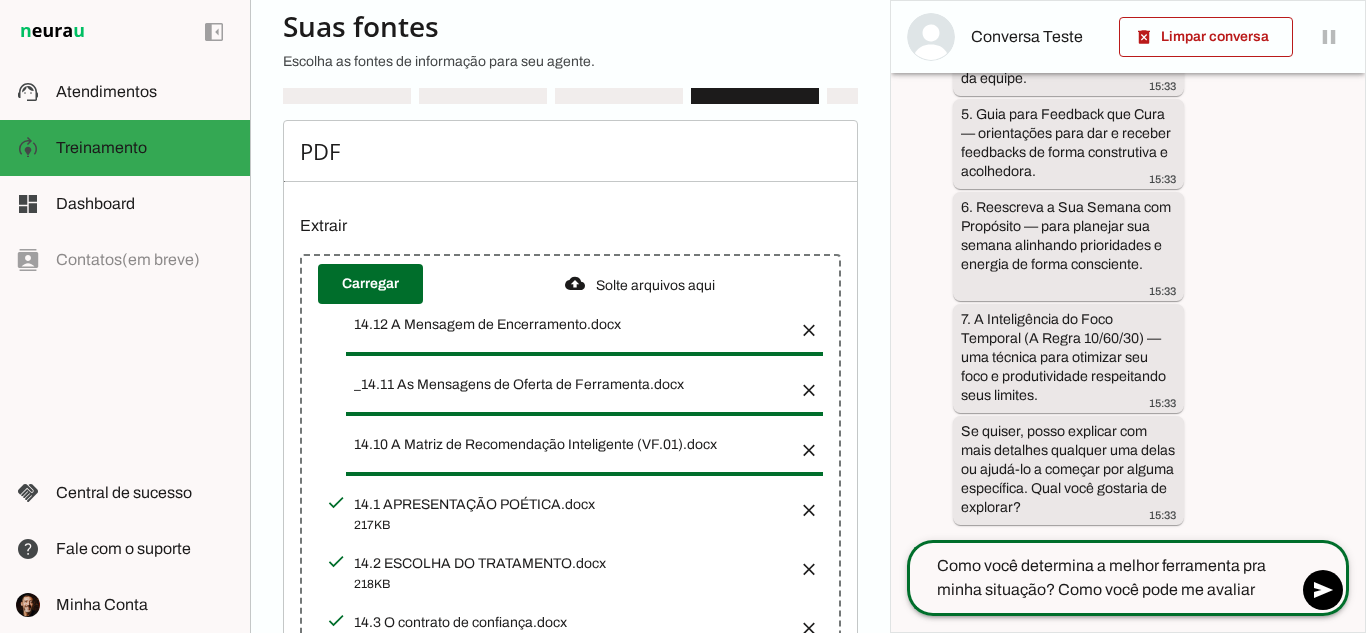 type on "Como você determina a melhor ferramenta pra minha situação? Como você pode me avaliar?" 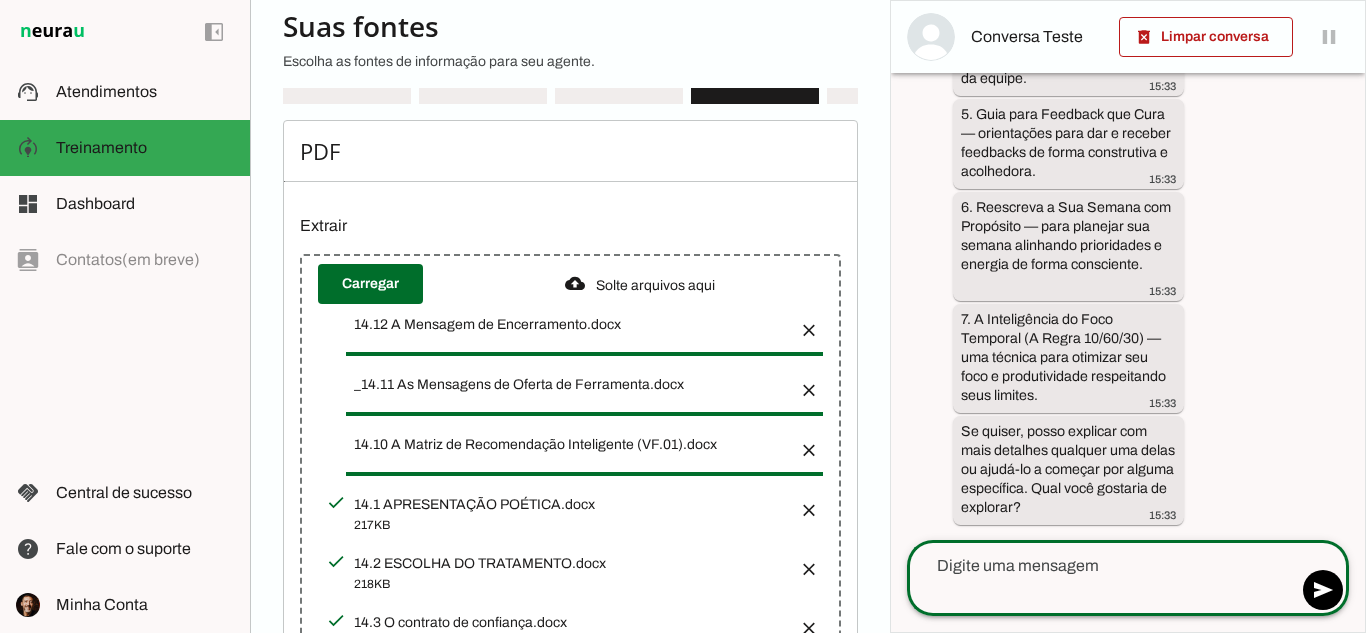 scroll, scrollTop: 2736, scrollLeft: 0, axis: vertical 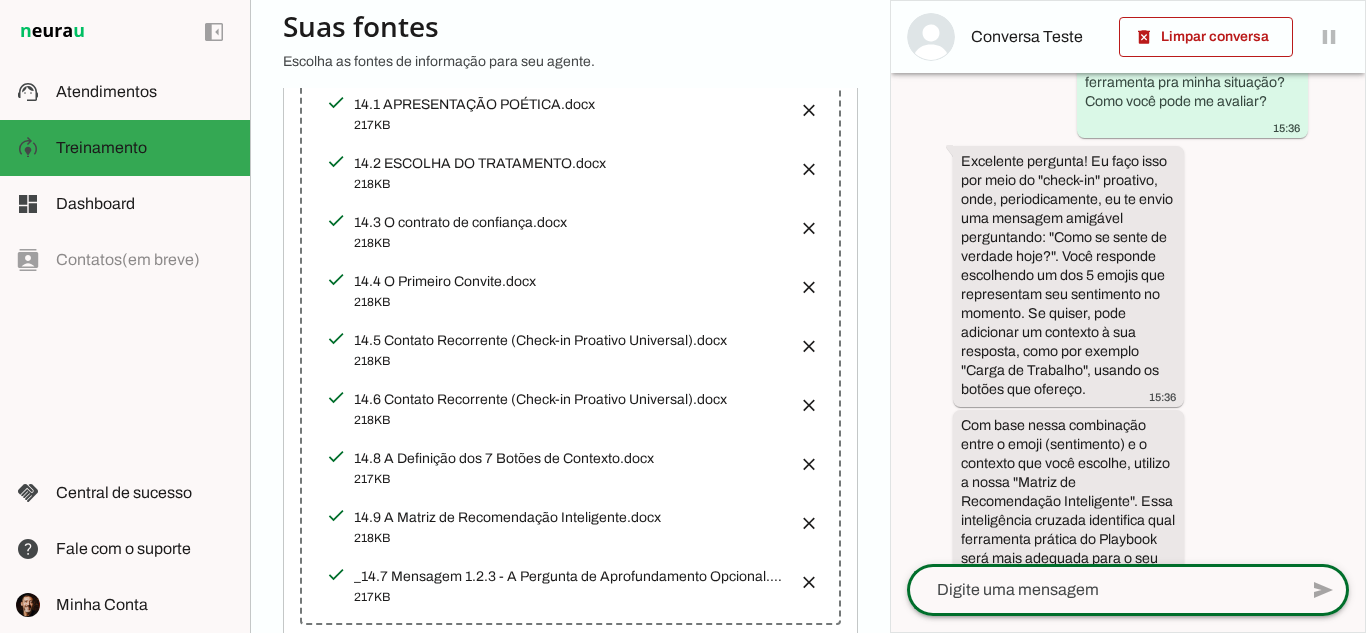 click 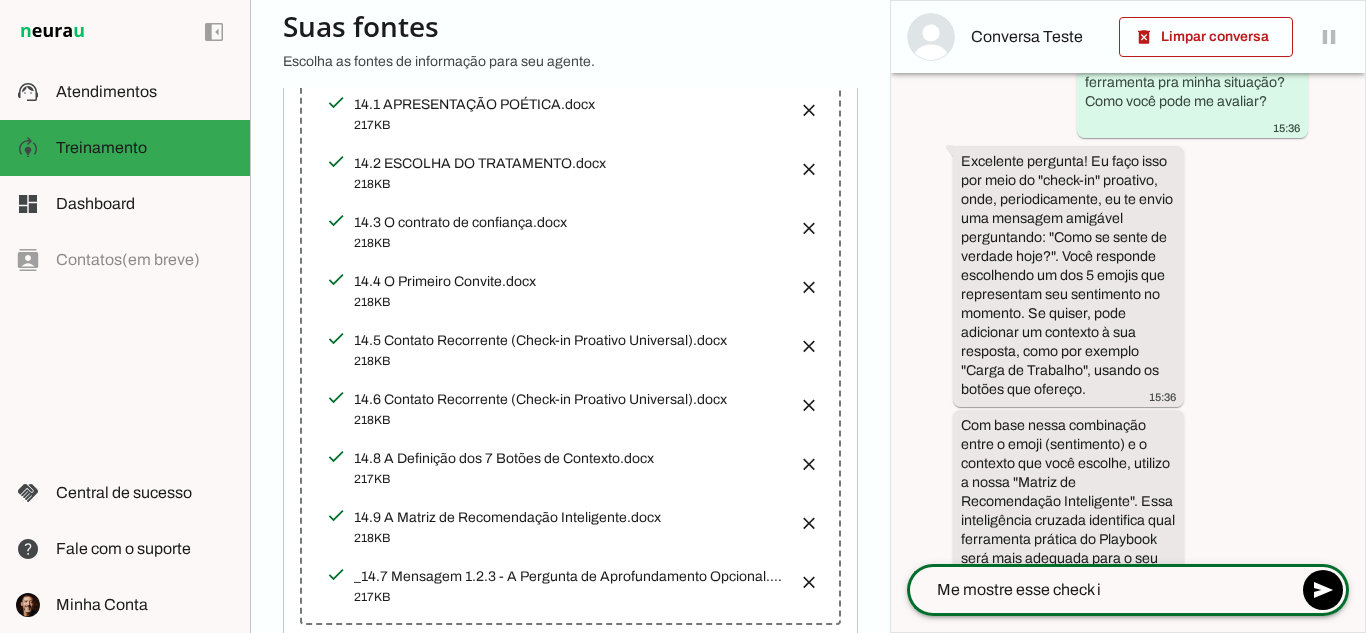 type on "Me mostre esse check in" 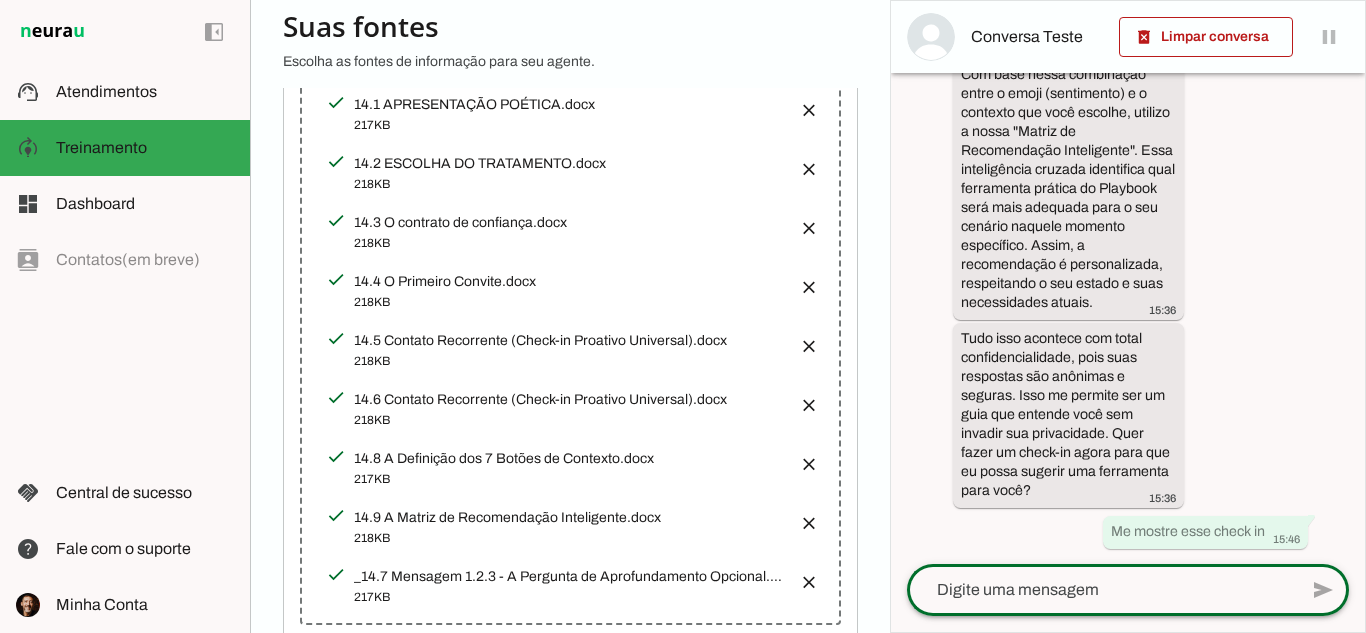 scroll, scrollTop: 3498, scrollLeft: 0, axis: vertical 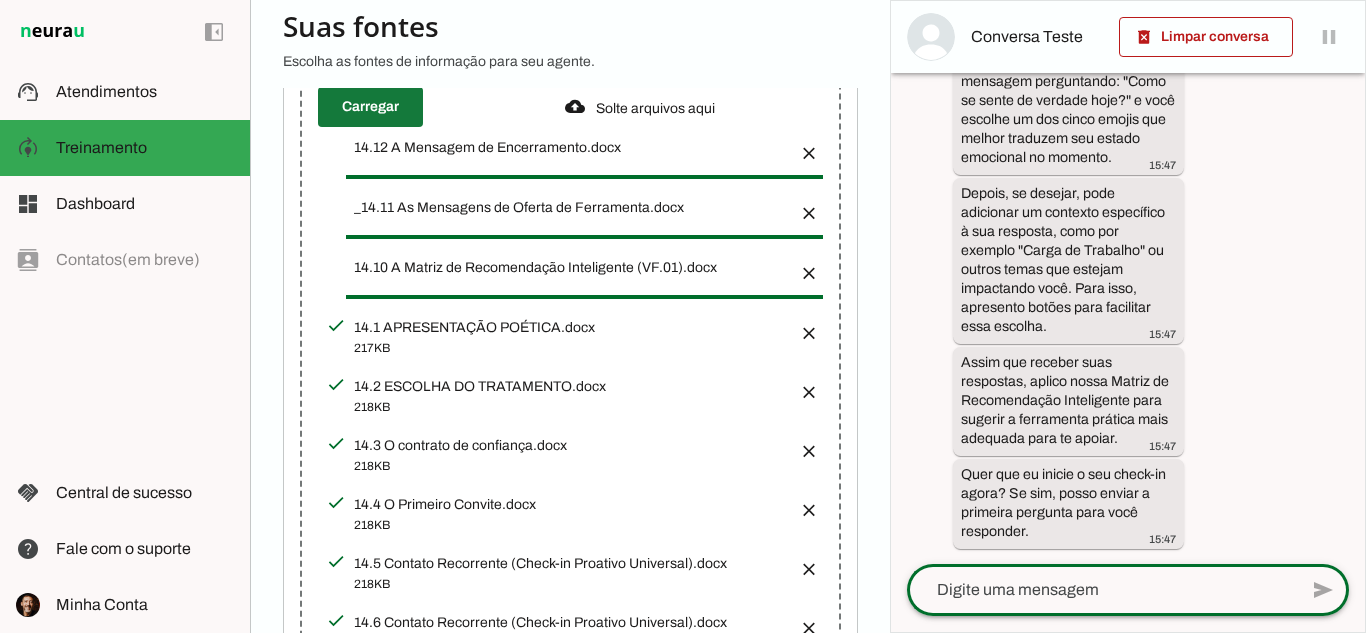 click at bounding box center [370, 107] 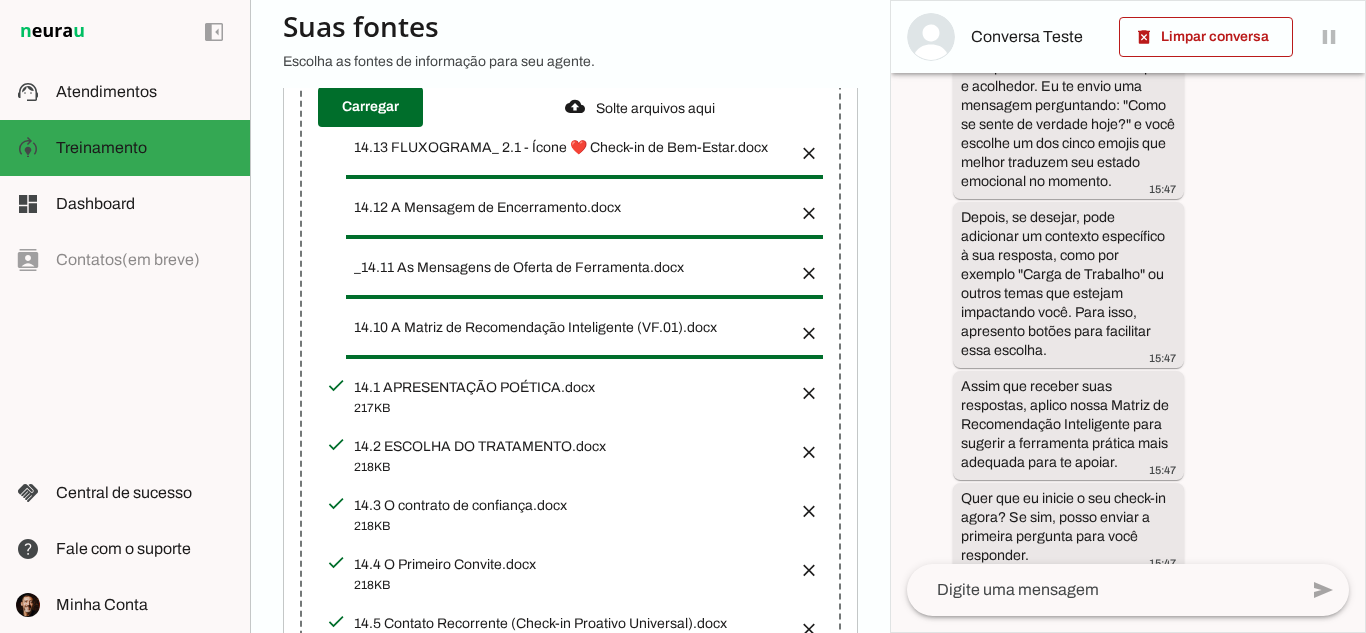 scroll, scrollTop: 4065, scrollLeft: 0, axis: vertical 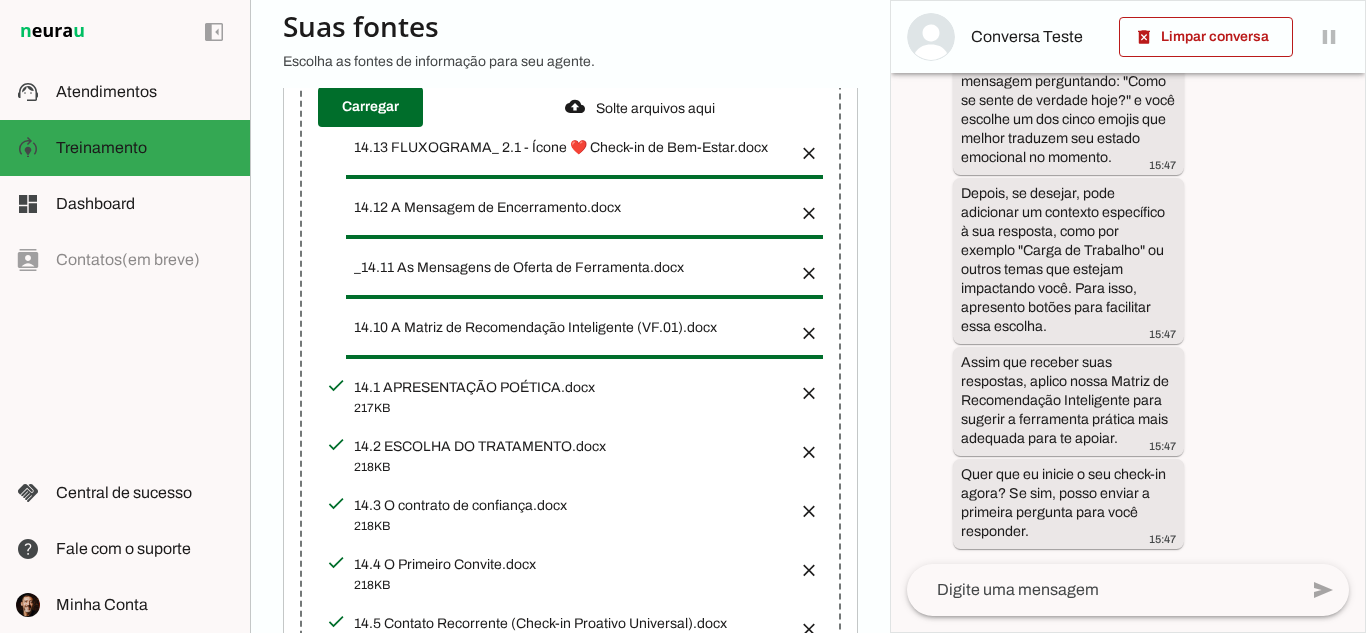 click 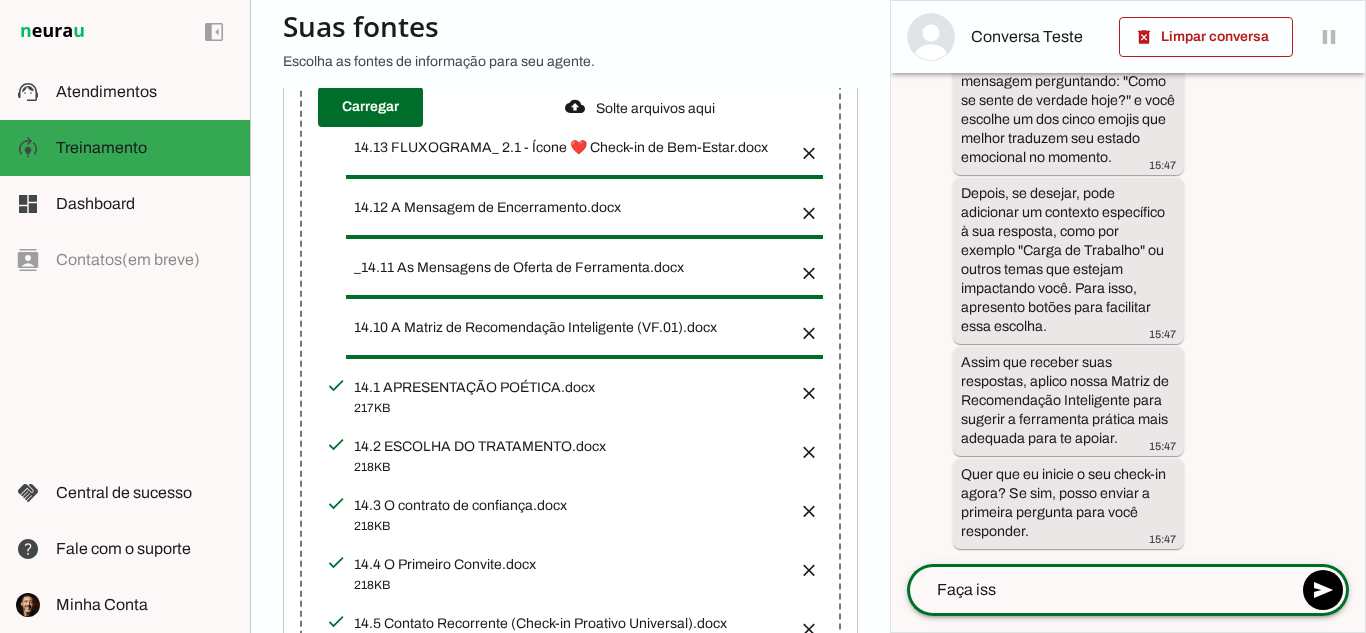 type on "Faça isso" 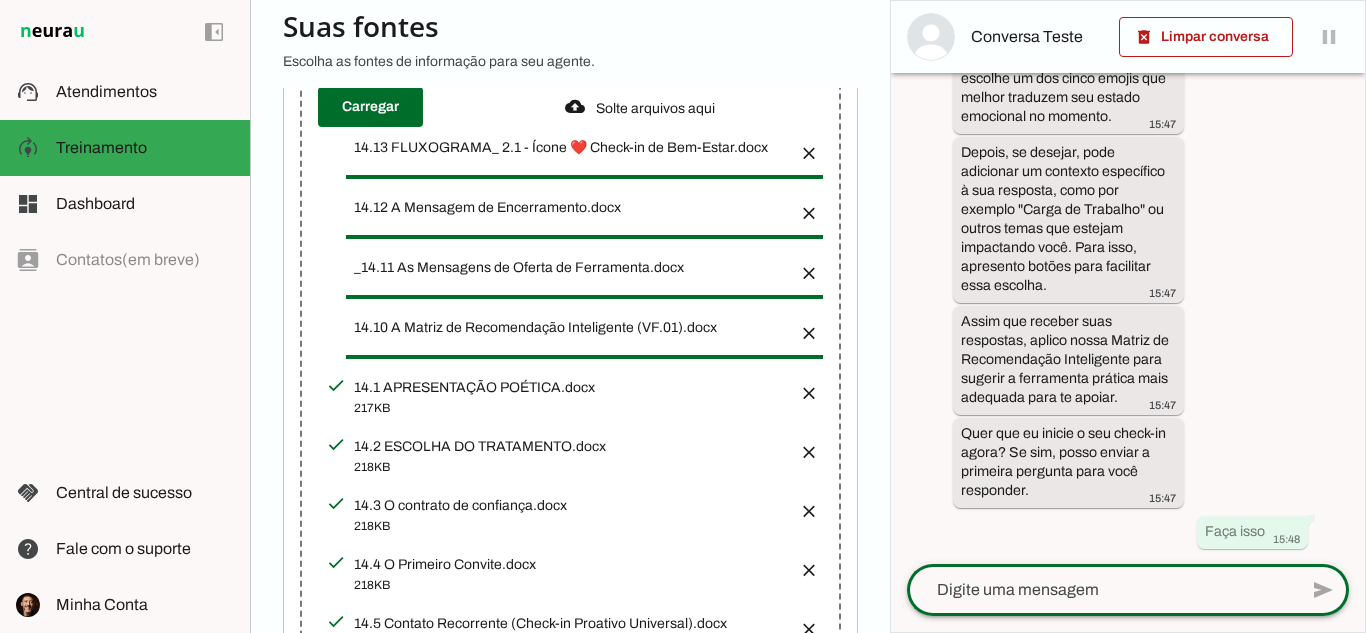 scroll, scrollTop: 4106, scrollLeft: 0, axis: vertical 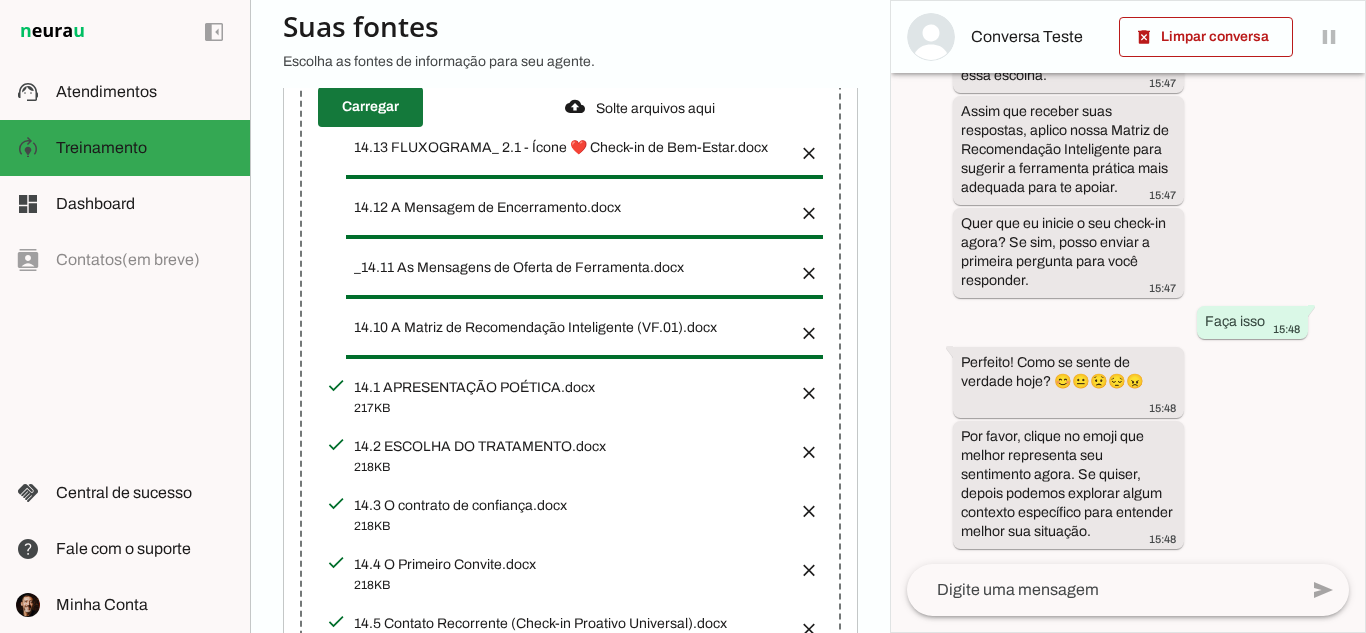 click at bounding box center [370, 107] 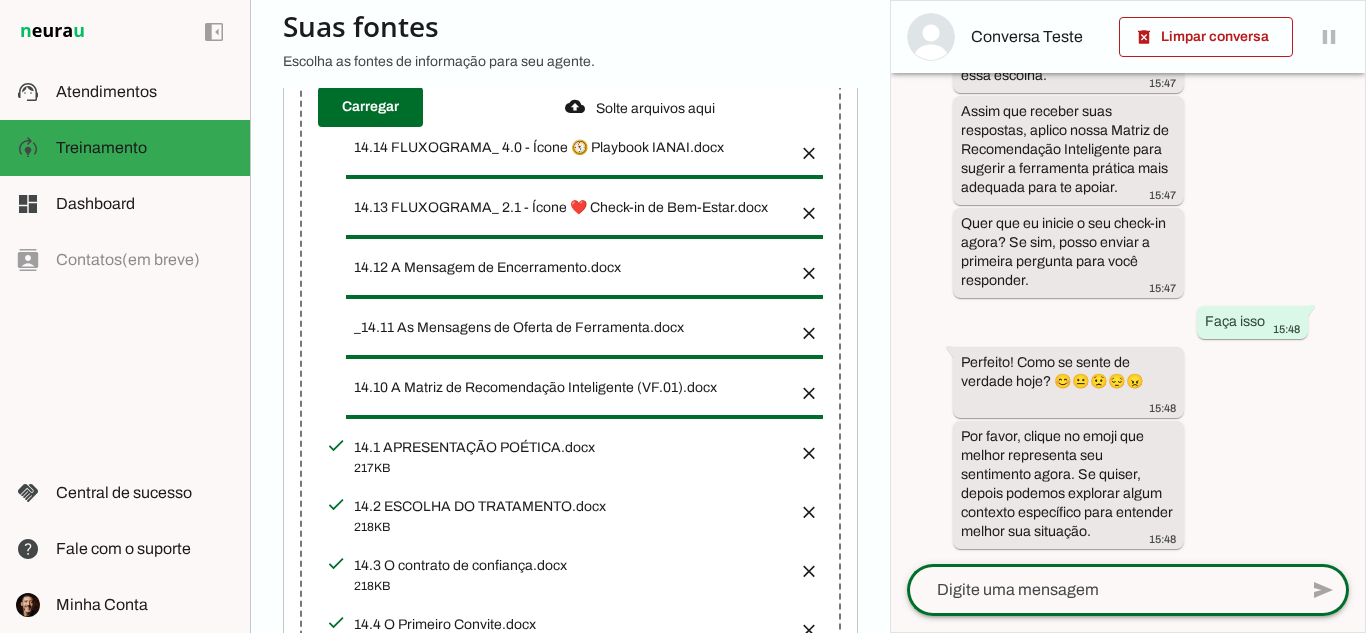 click 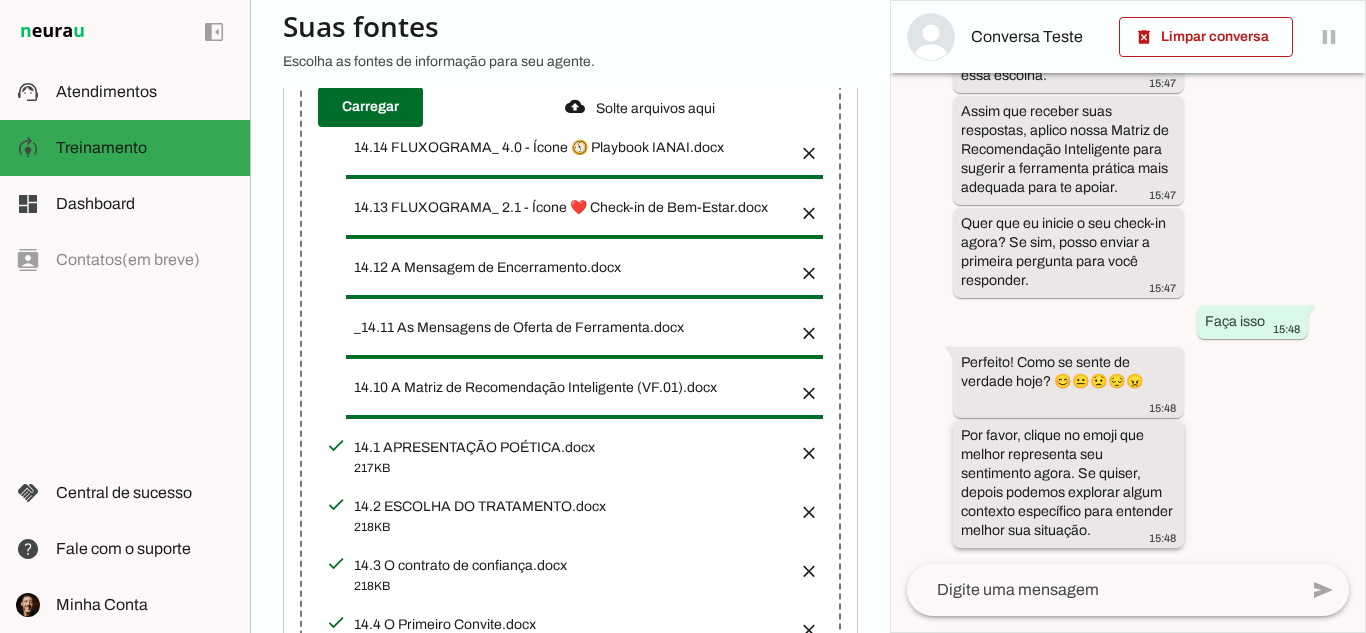 click on "Por favor, clique no emoji que melhor representa seu sentimento agora. Se quiser, depois podemos explorar algum contexto específico para entender melhor sua situação." 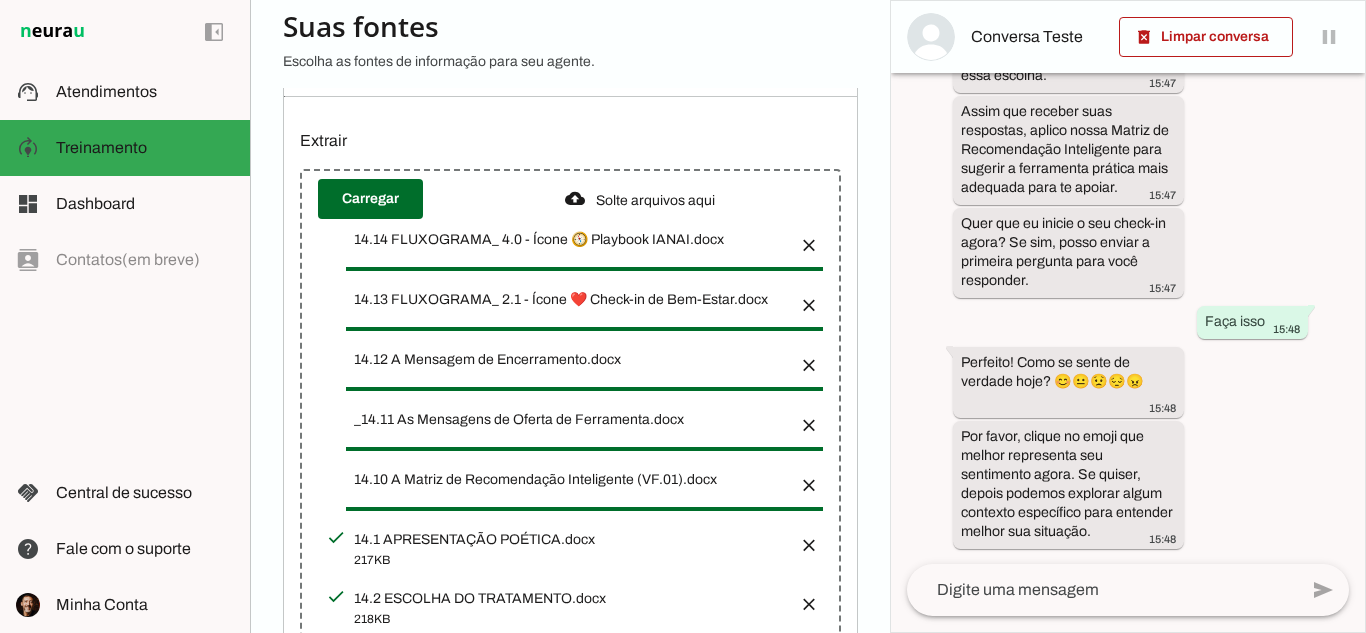 scroll, scrollTop: 112, scrollLeft: 0, axis: vertical 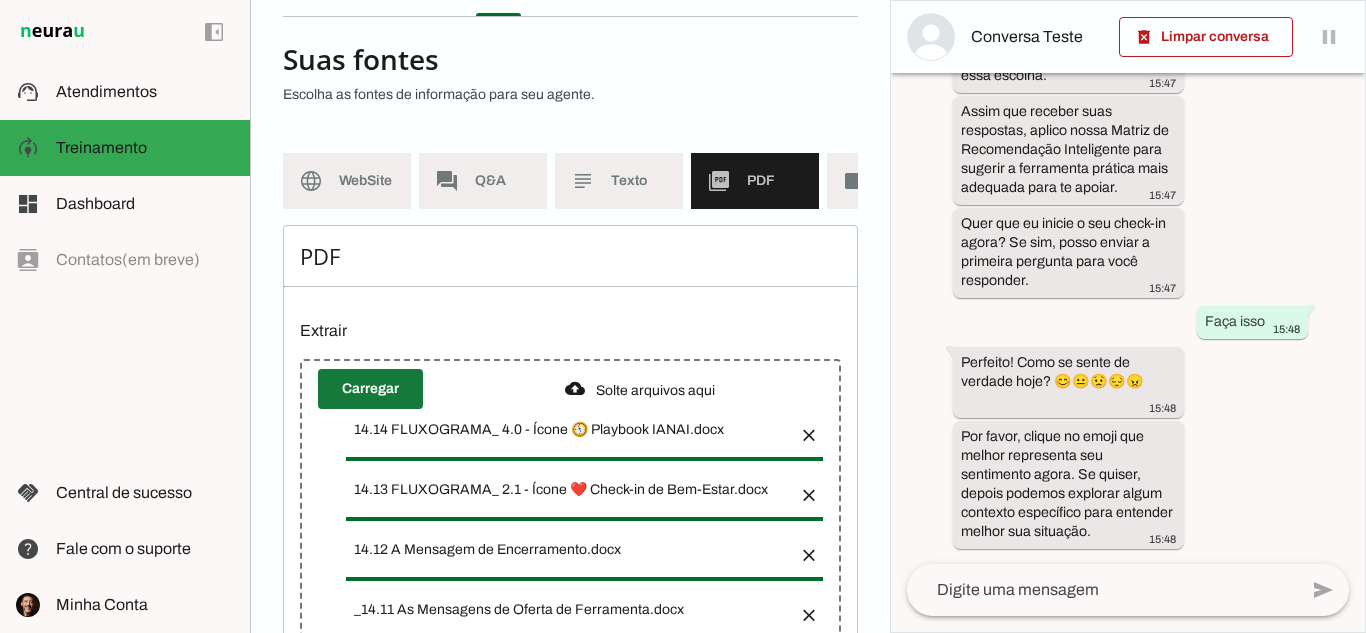 click at bounding box center (370, 389) 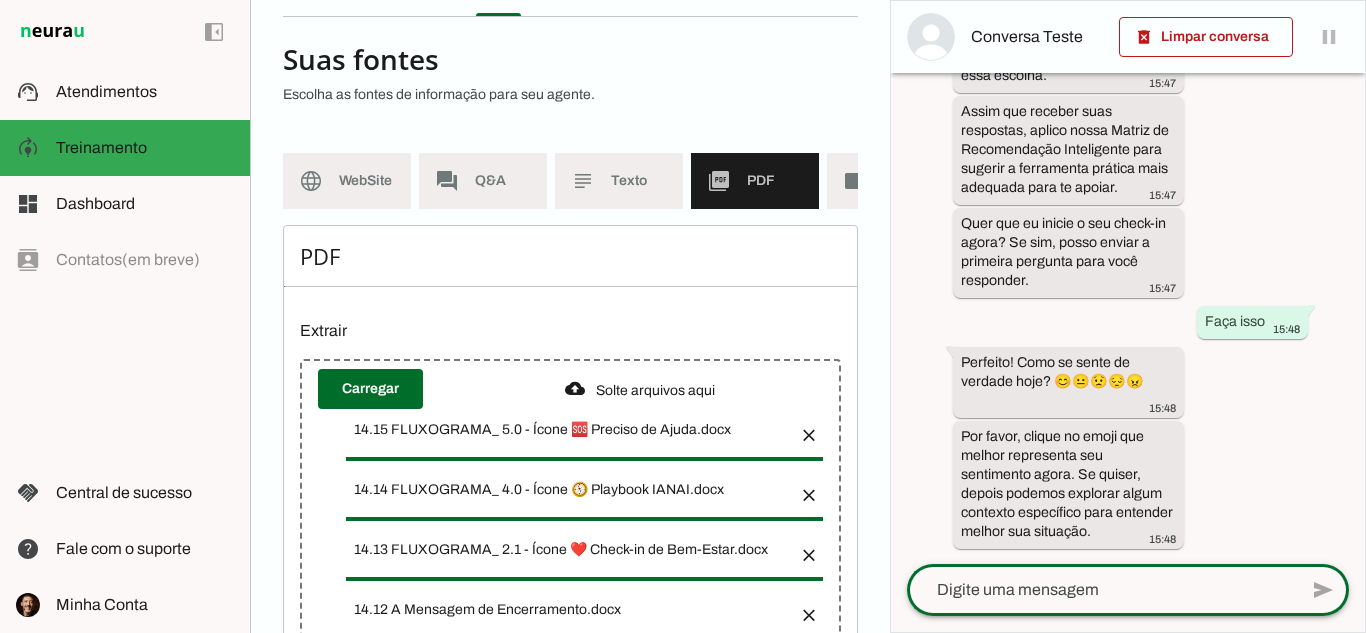 click 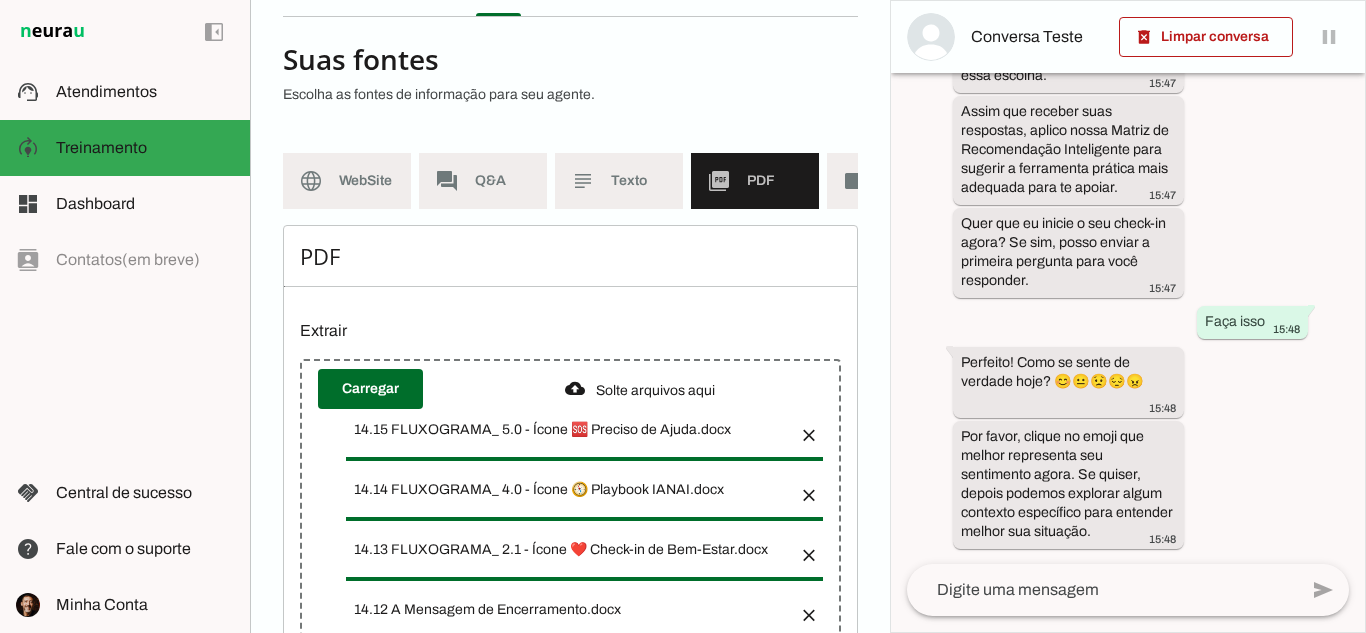 click at bounding box center [803, 549] 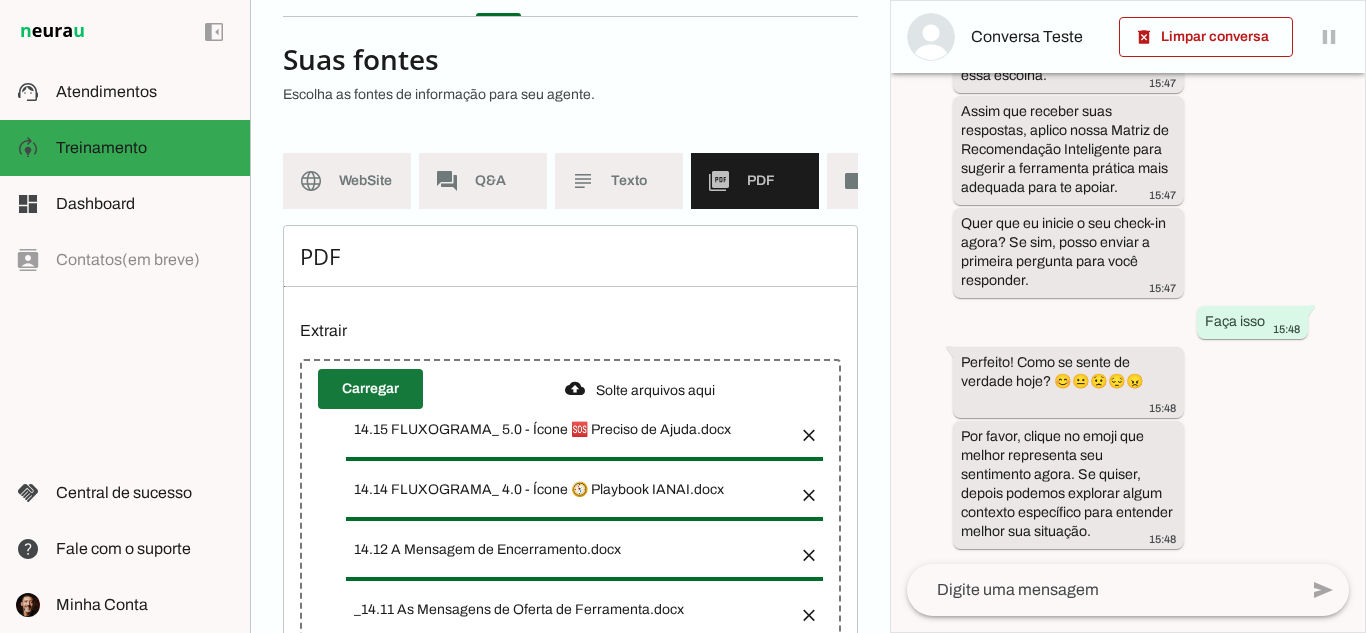 click at bounding box center [370, 389] 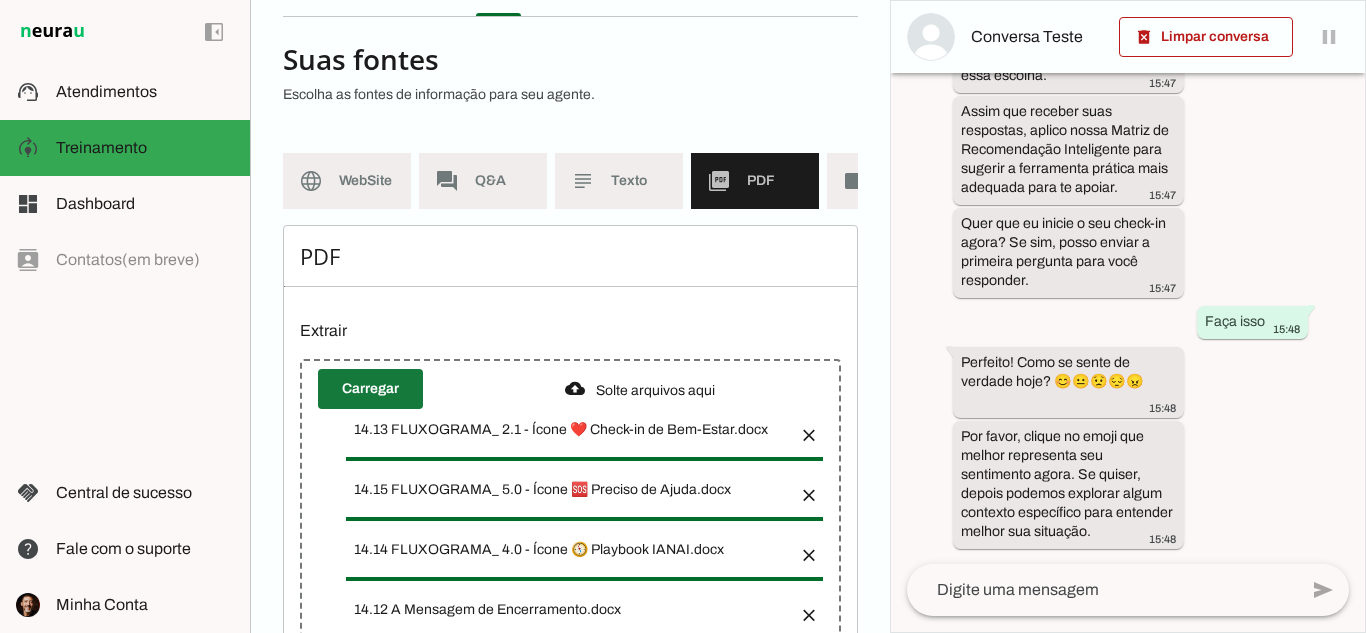click at bounding box center [370, 389] 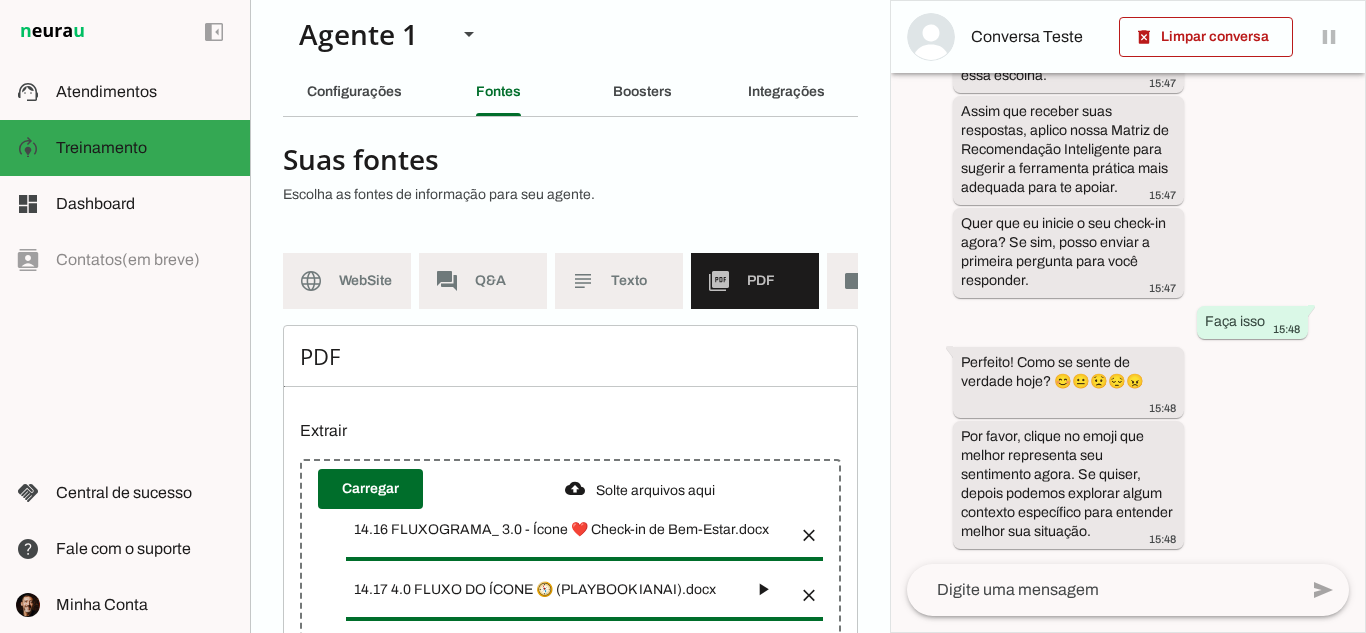 scroll, scrollTop: 0, scrollLeft: 0, axis: both 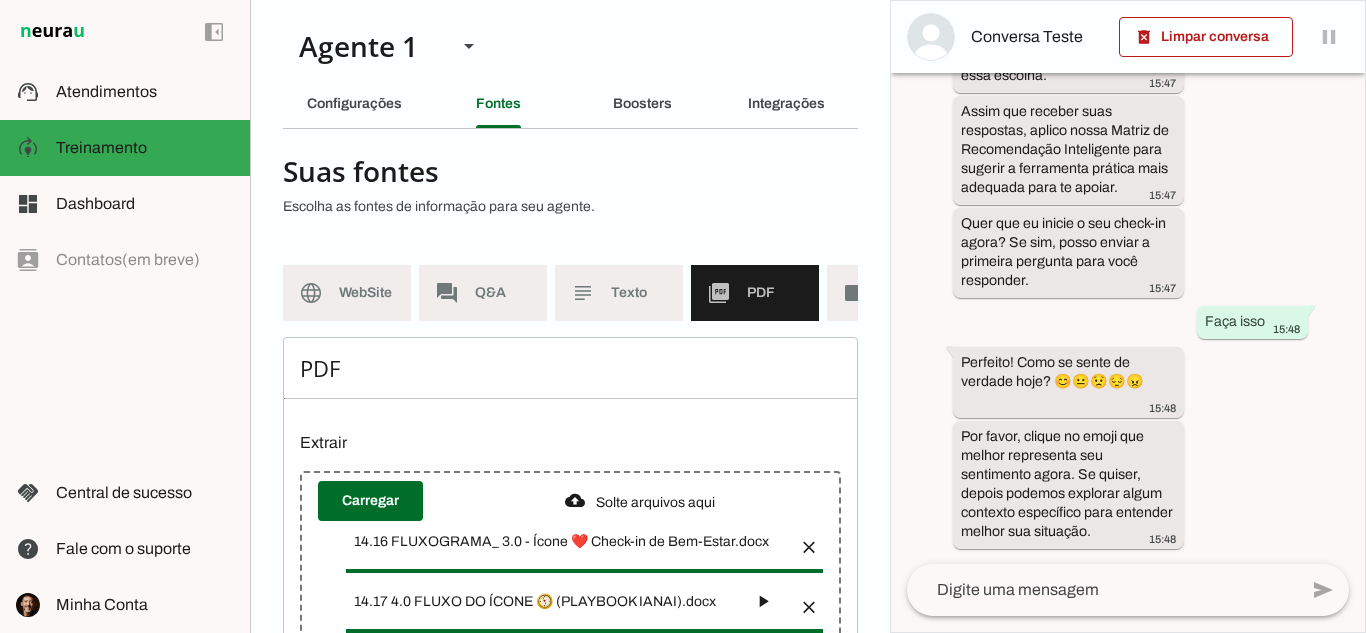 click 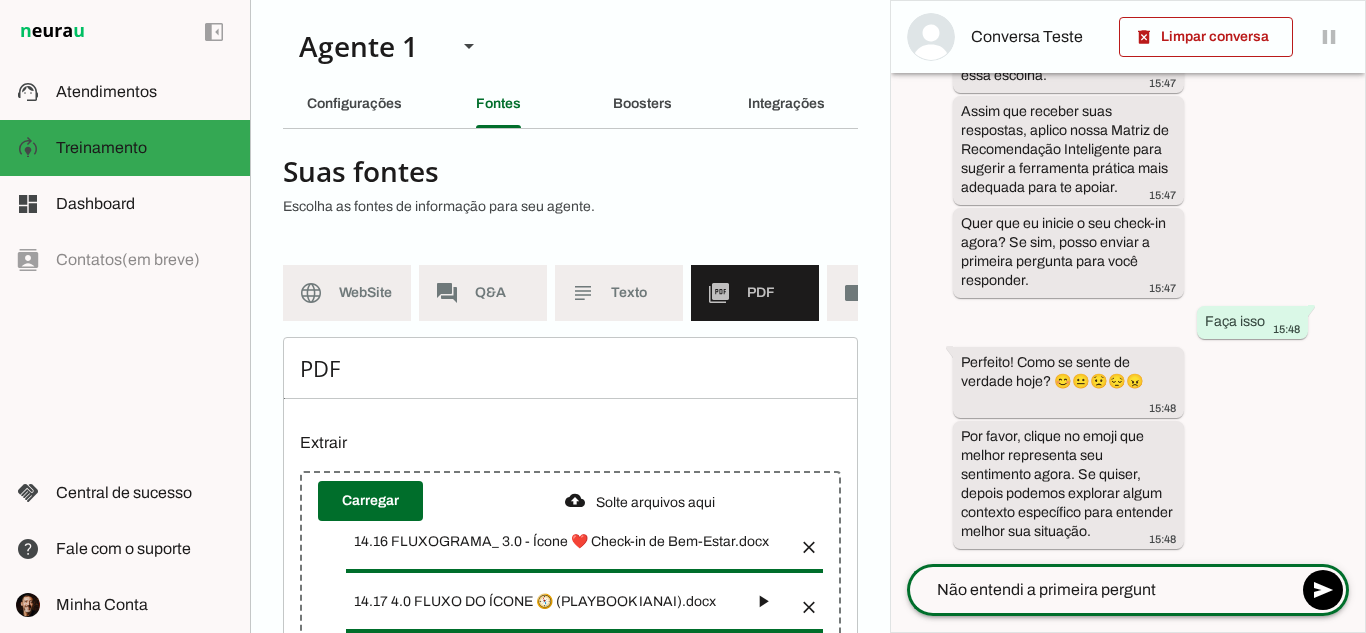 type on "Não entendi a primeira pergunta" 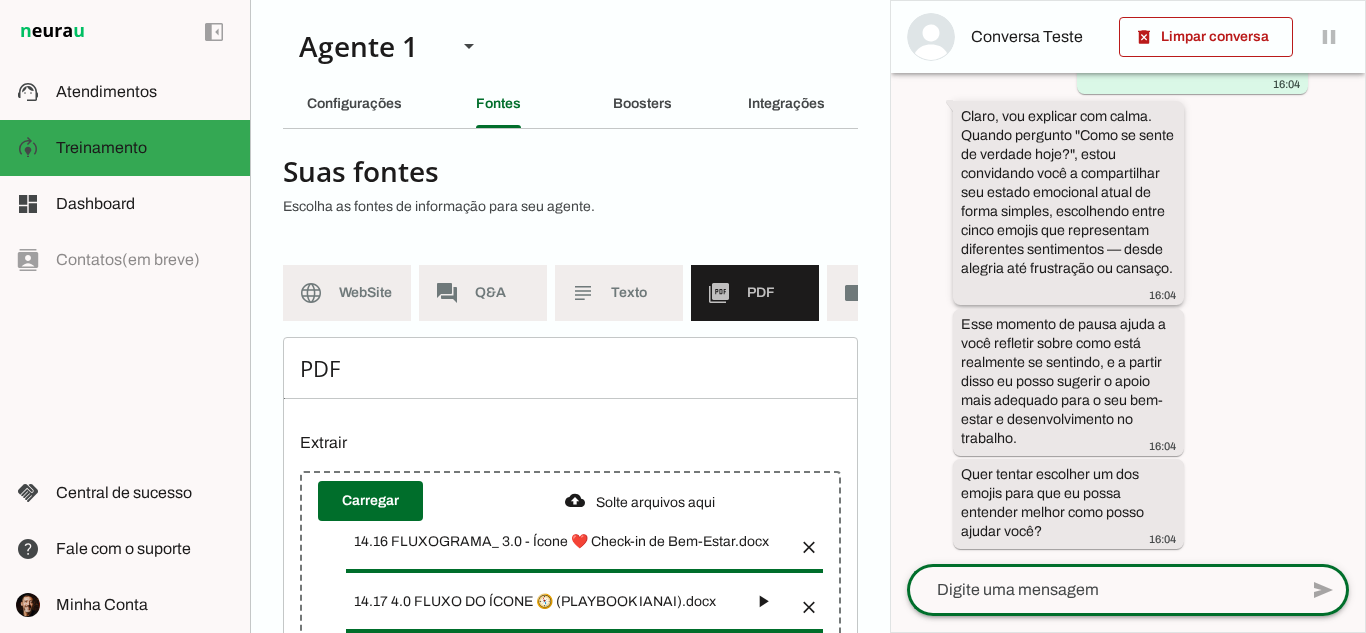 scroll, scrollTop: 4850, scrollLeft: 0, axis: vertical 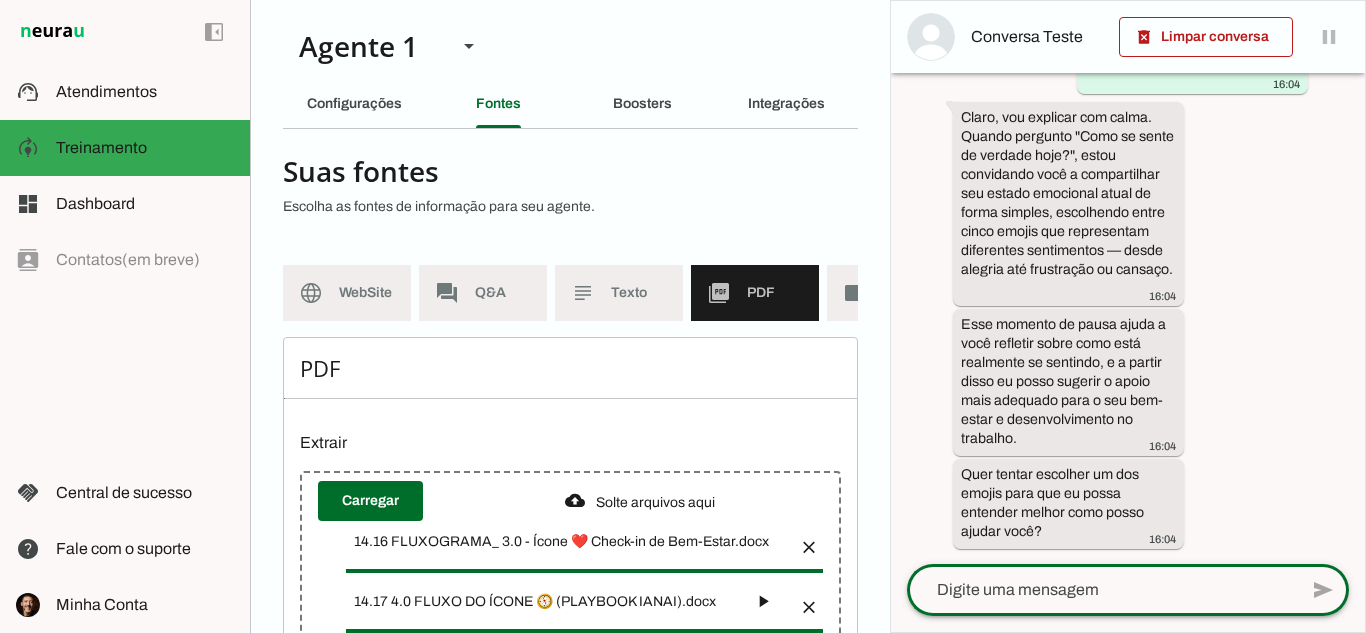click 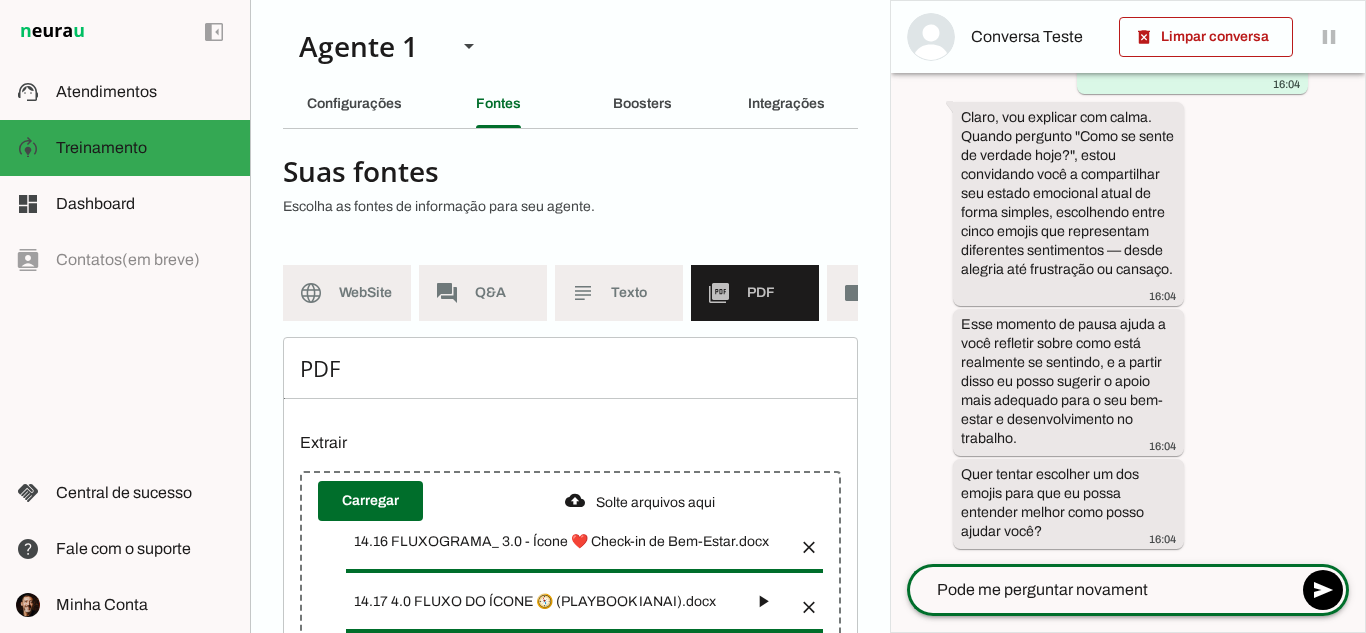 type on "Pode me perguntar novamente" 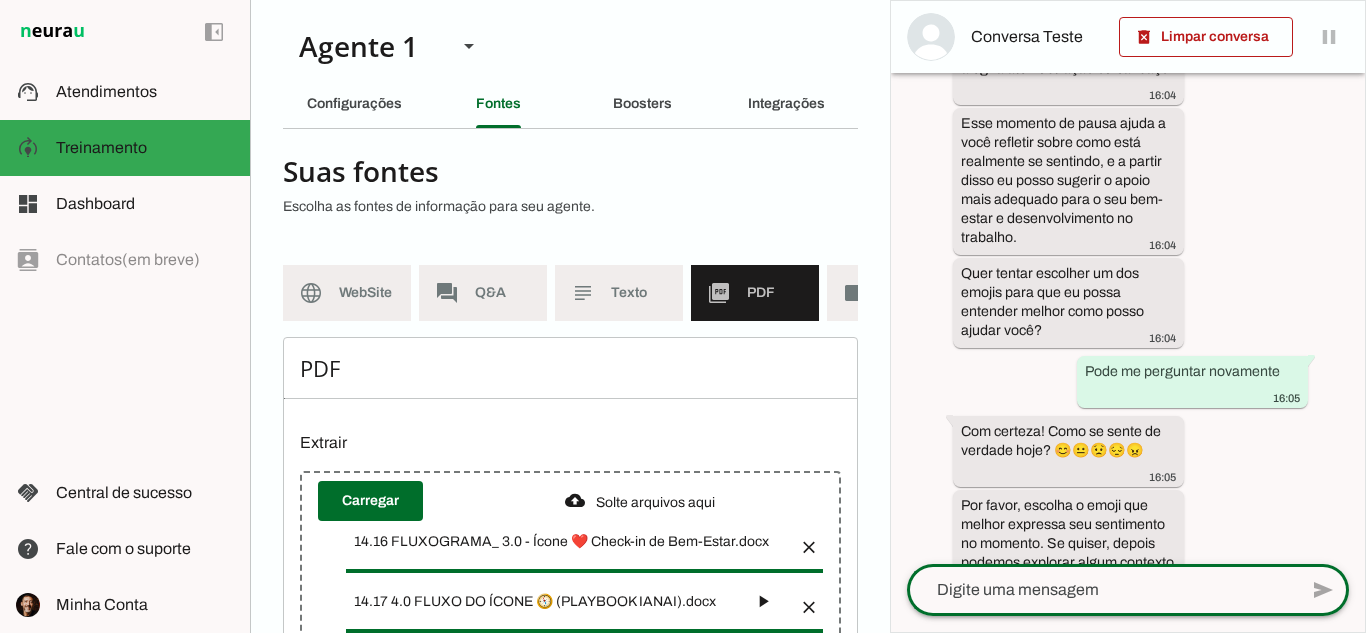 scroll, scrollTop: 5139, scrollLeft: 0, axis: vertical 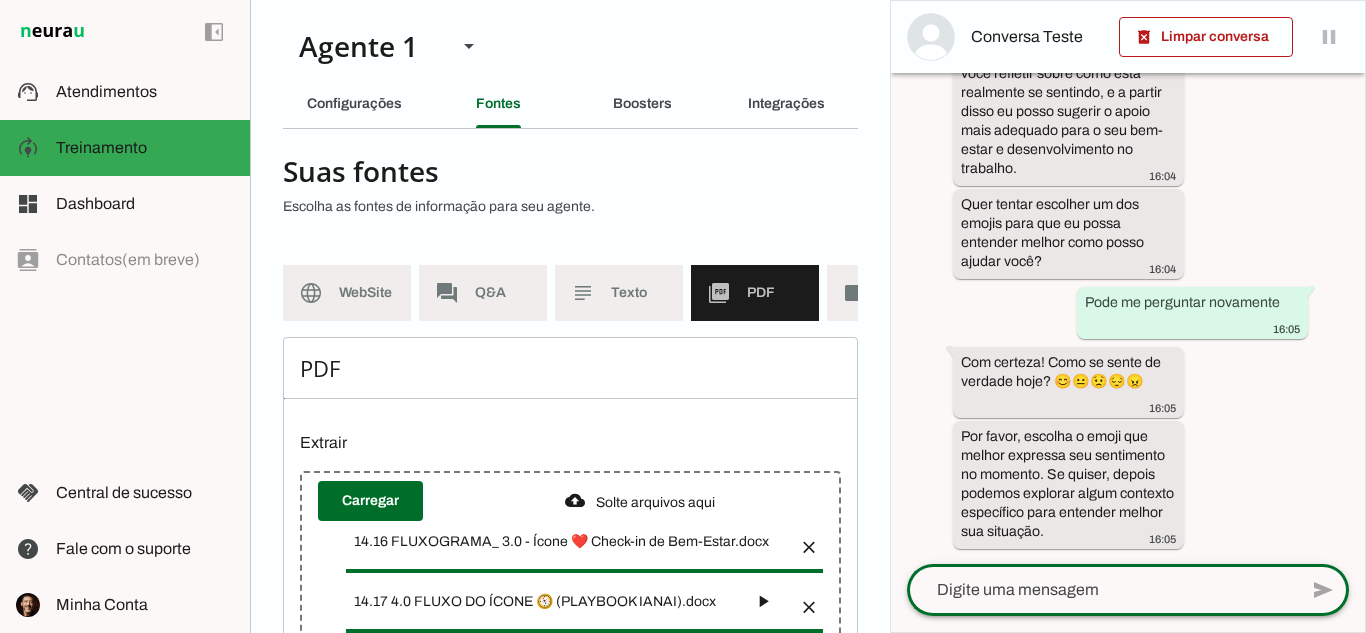click 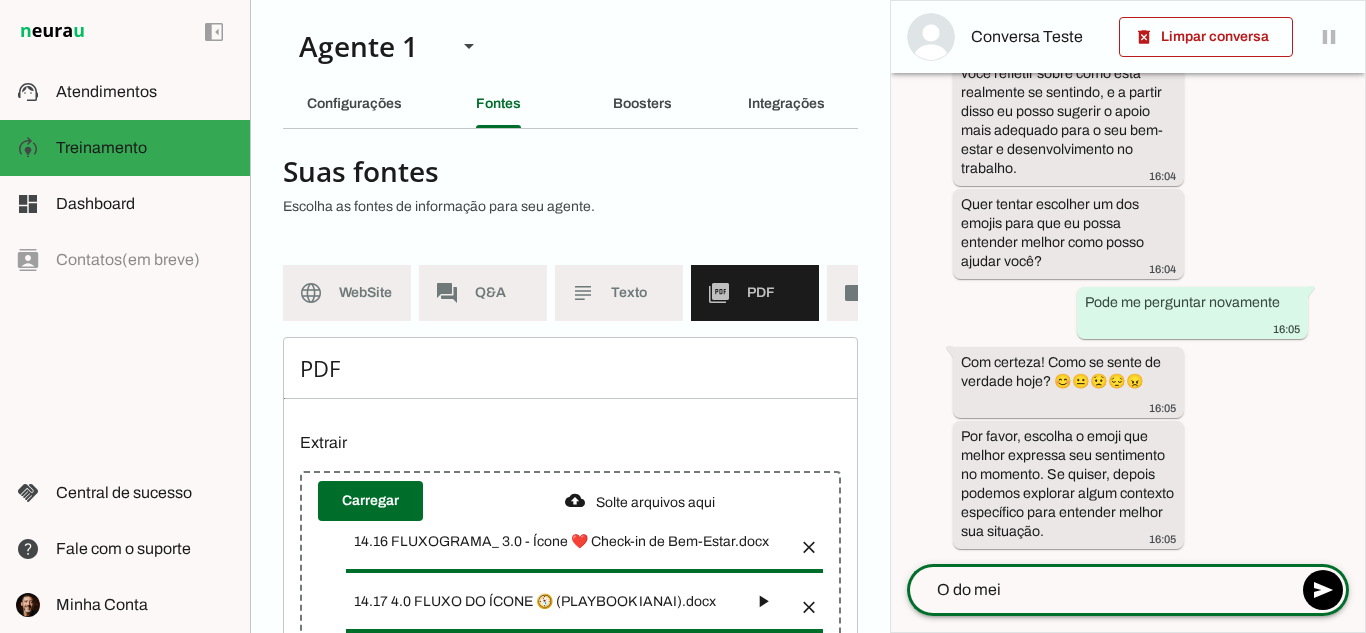 type on "O do meio" 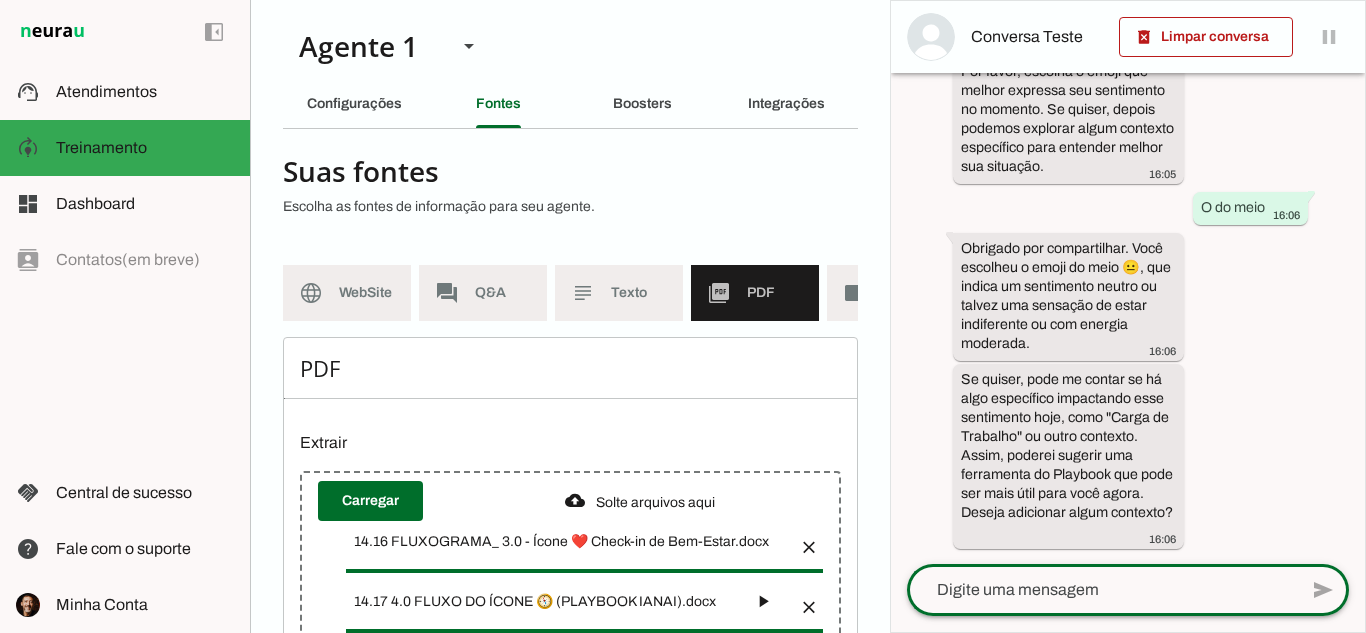 scroll, scrollTop: 5504, scrollLeft: 0, axis: vertical 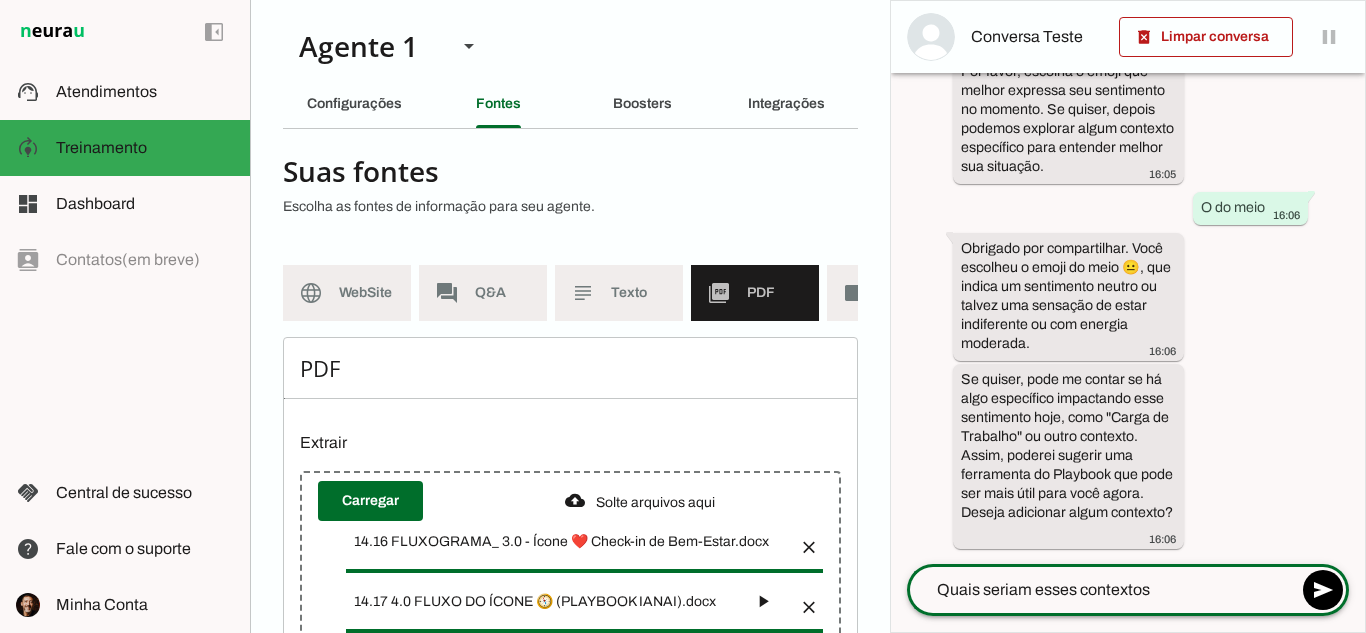 type on "Quais seriam esses contextos?" 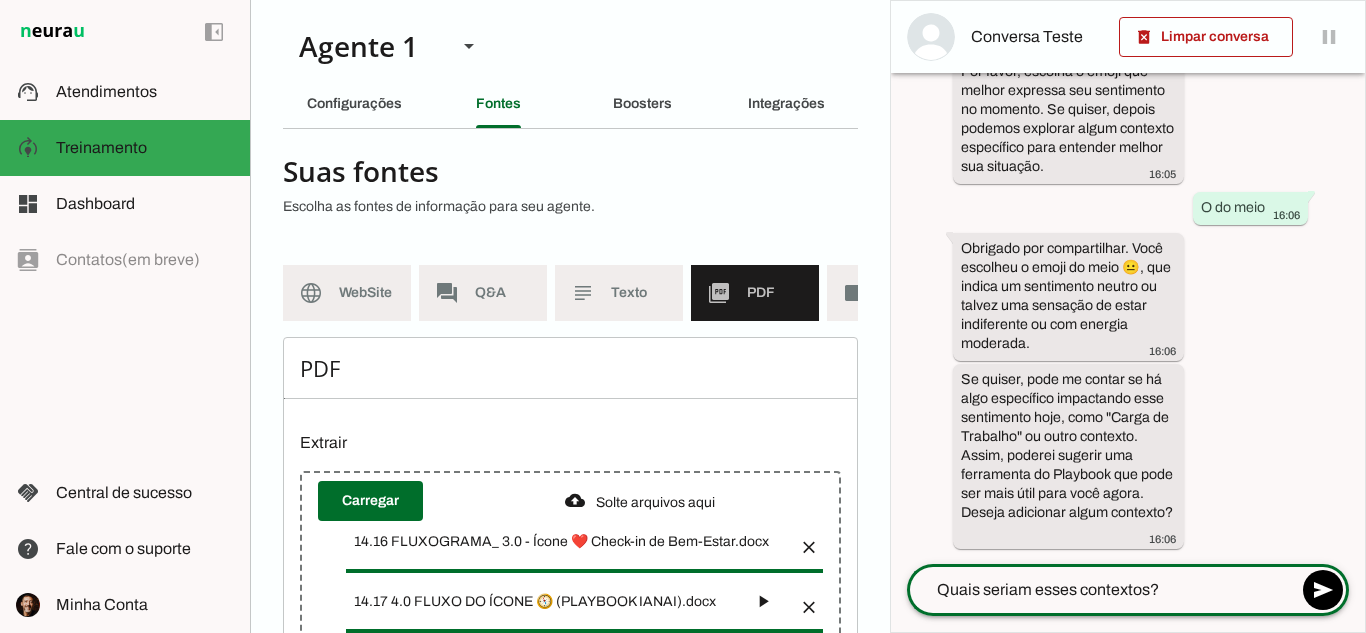 type 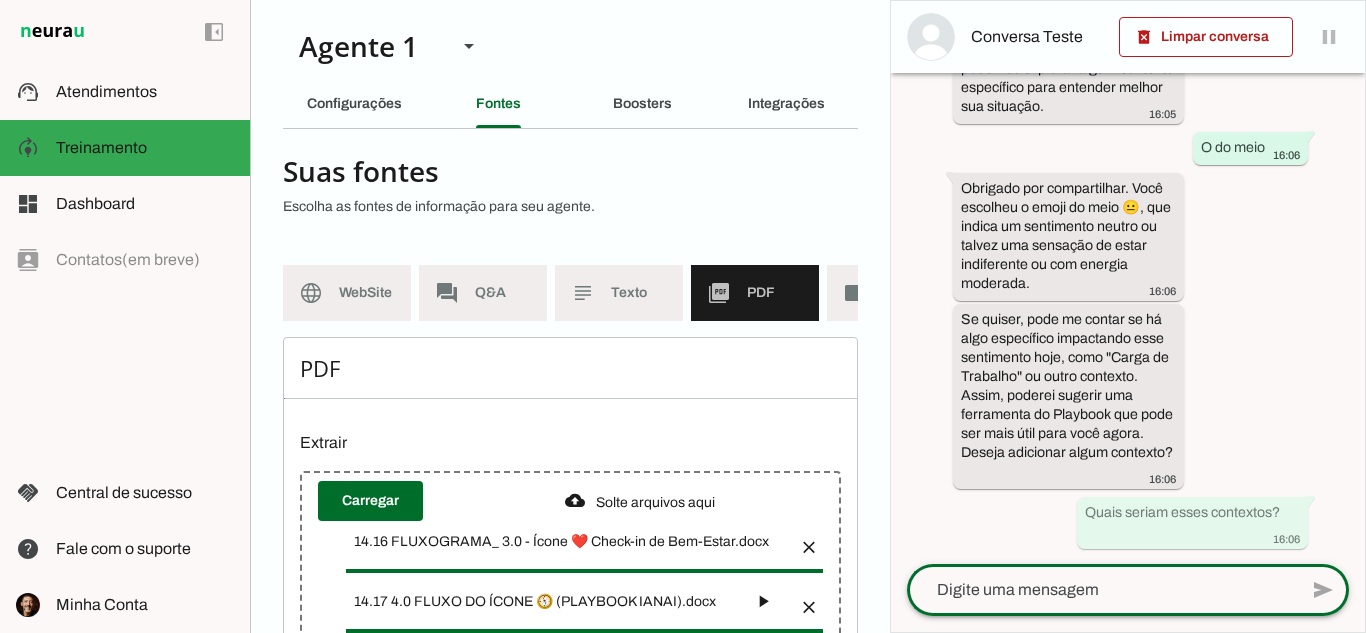 scroll, scrollTop: 0, scrollLeft: 0, axis: both 